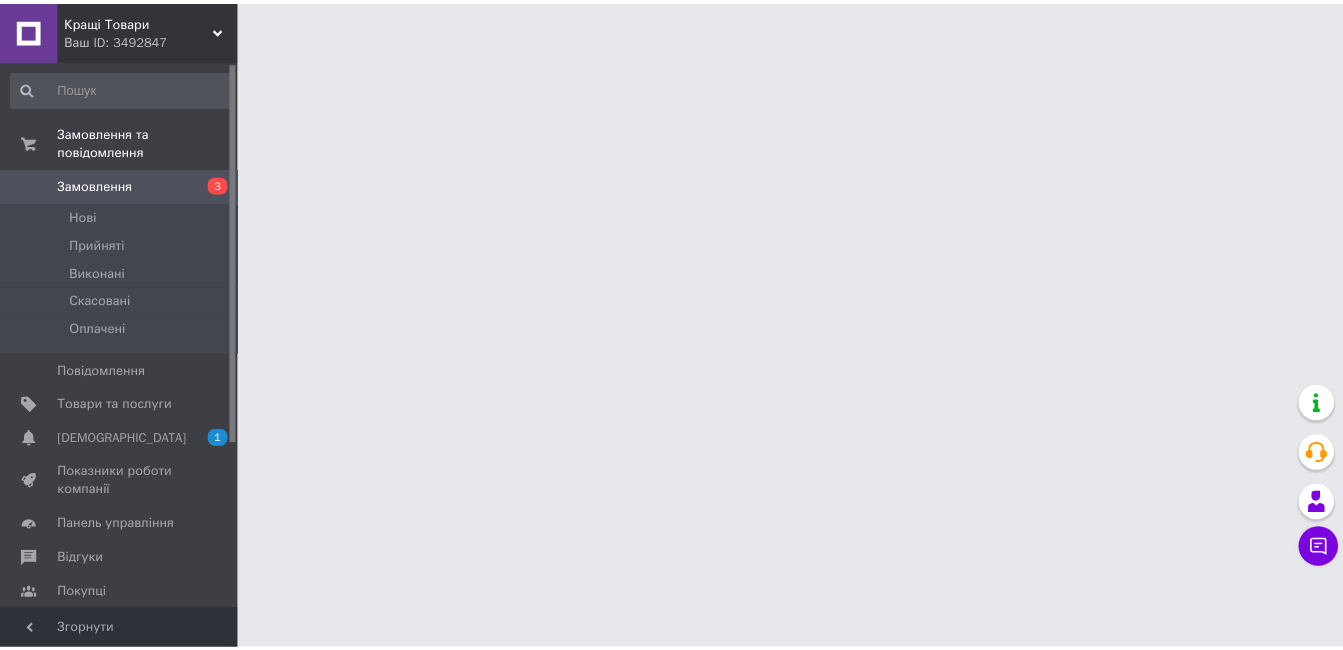 scroll, scrollTop: 0, scrollLeft: 0, axis: both 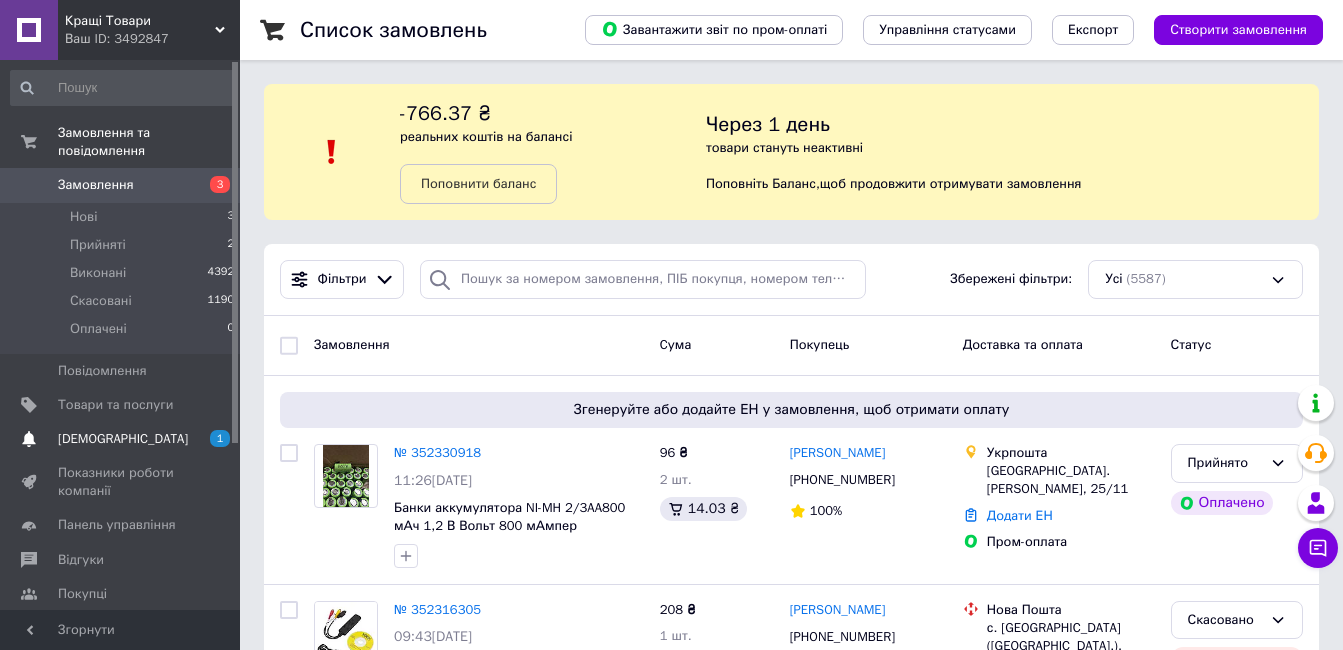 click on "[DEMOGRAPHIC_DATA]" at bounding box center [123, 439] 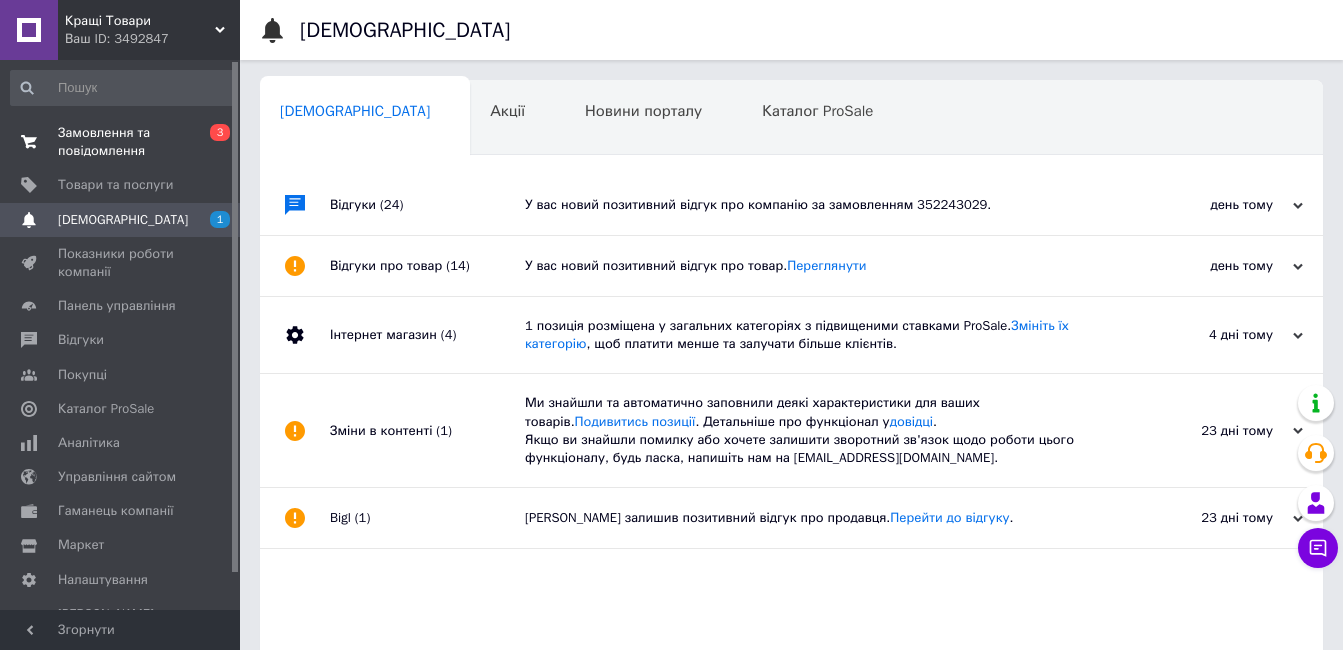 click on "Замовлення та повідомлення" at bounding box center [121, 142] 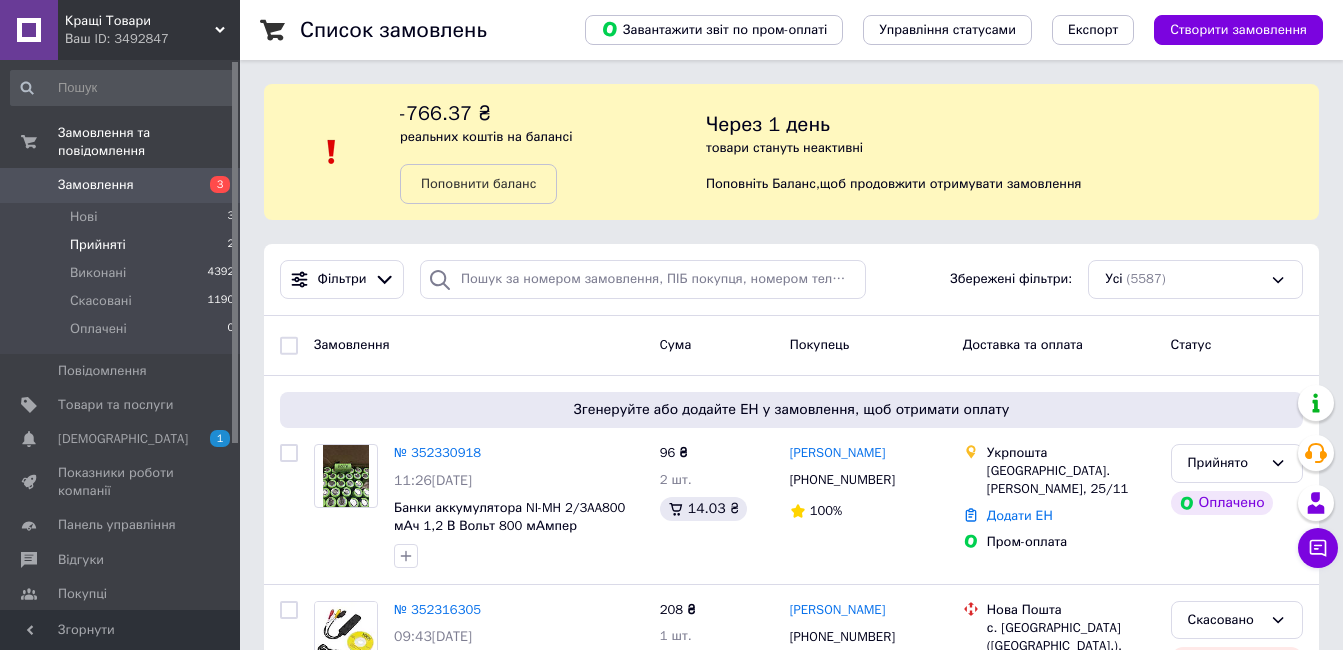 click on "Прийняті" at bounding box center [98, 245] 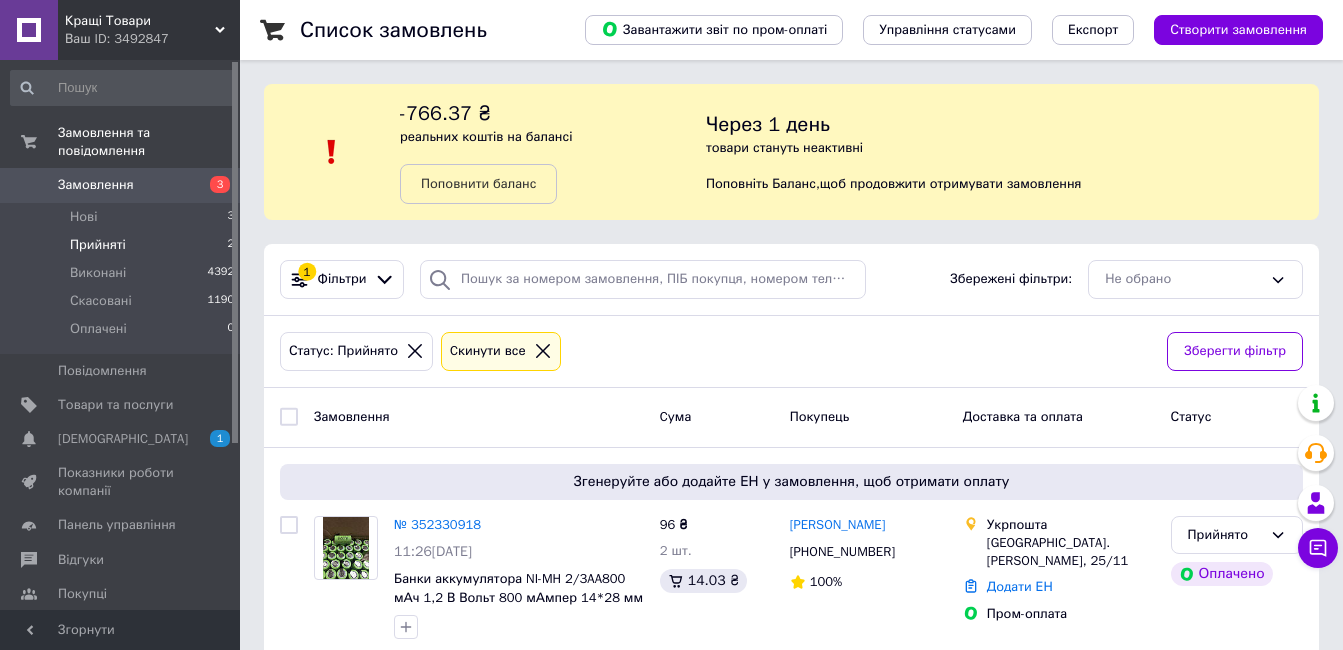 click on "Прийняті" at bounding box center [98, 245] 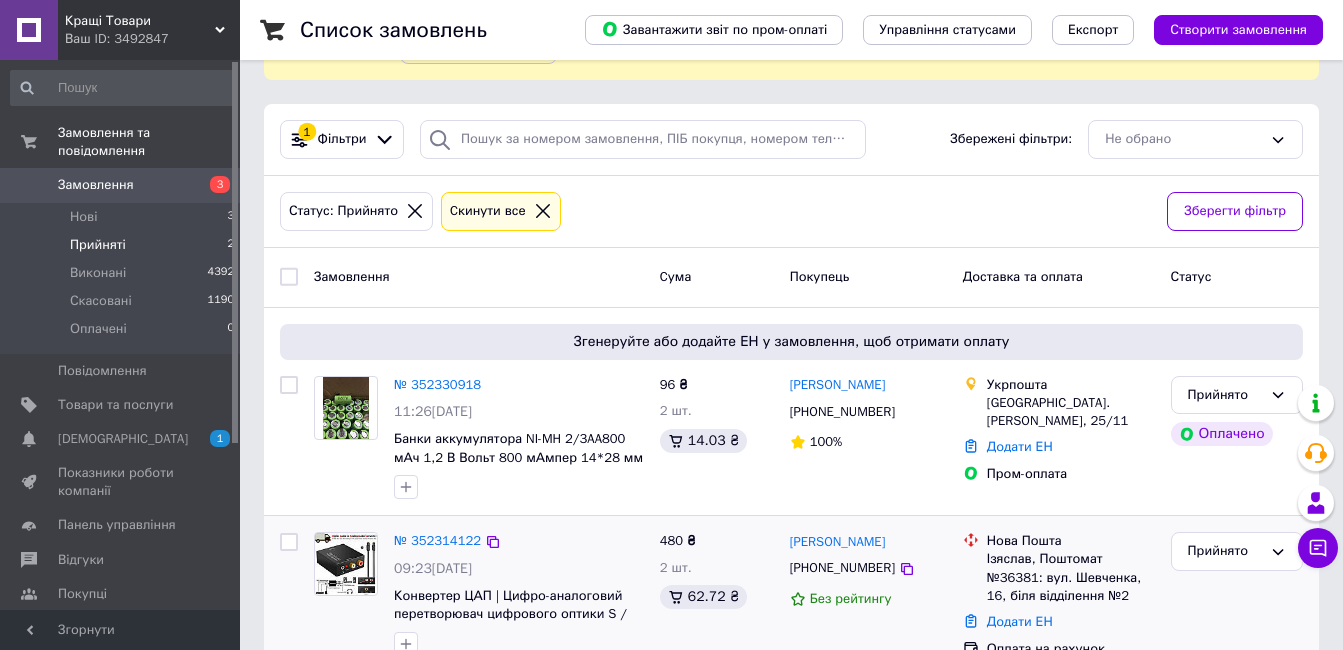 scroll, scrollTop: 218, scrollLeft: 0, axis: vertical 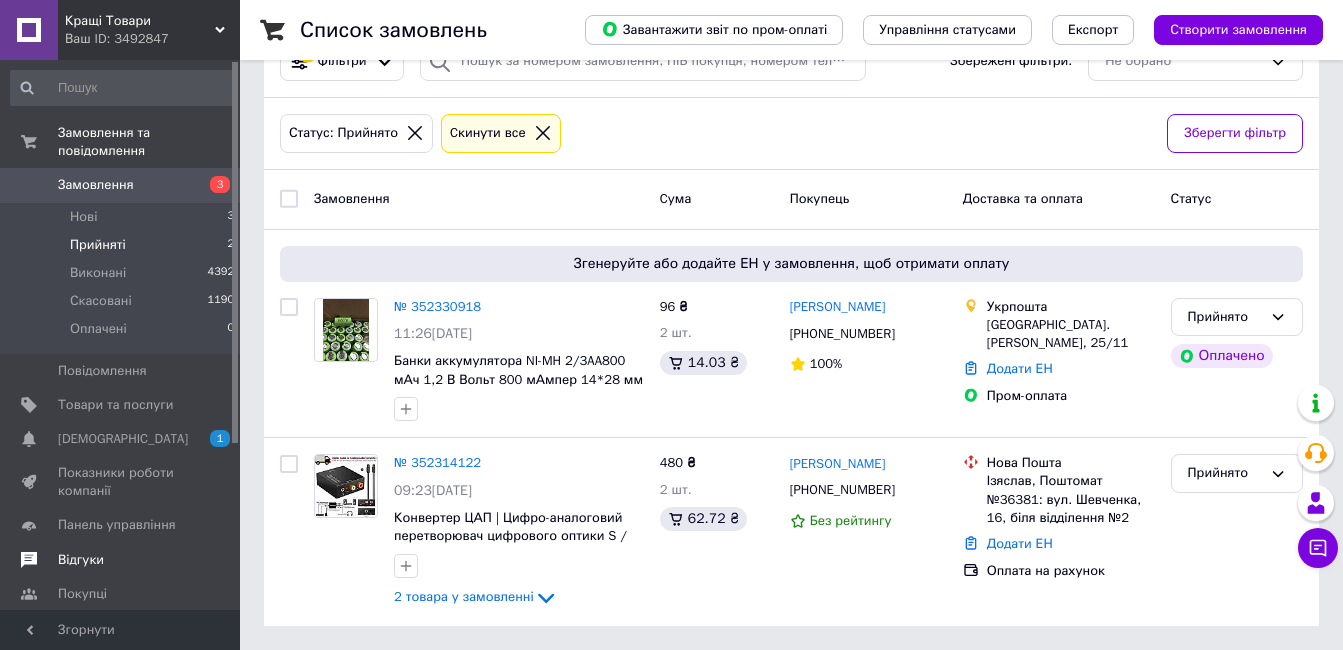 click on "Відгуки" at bounding box center (121, 560) 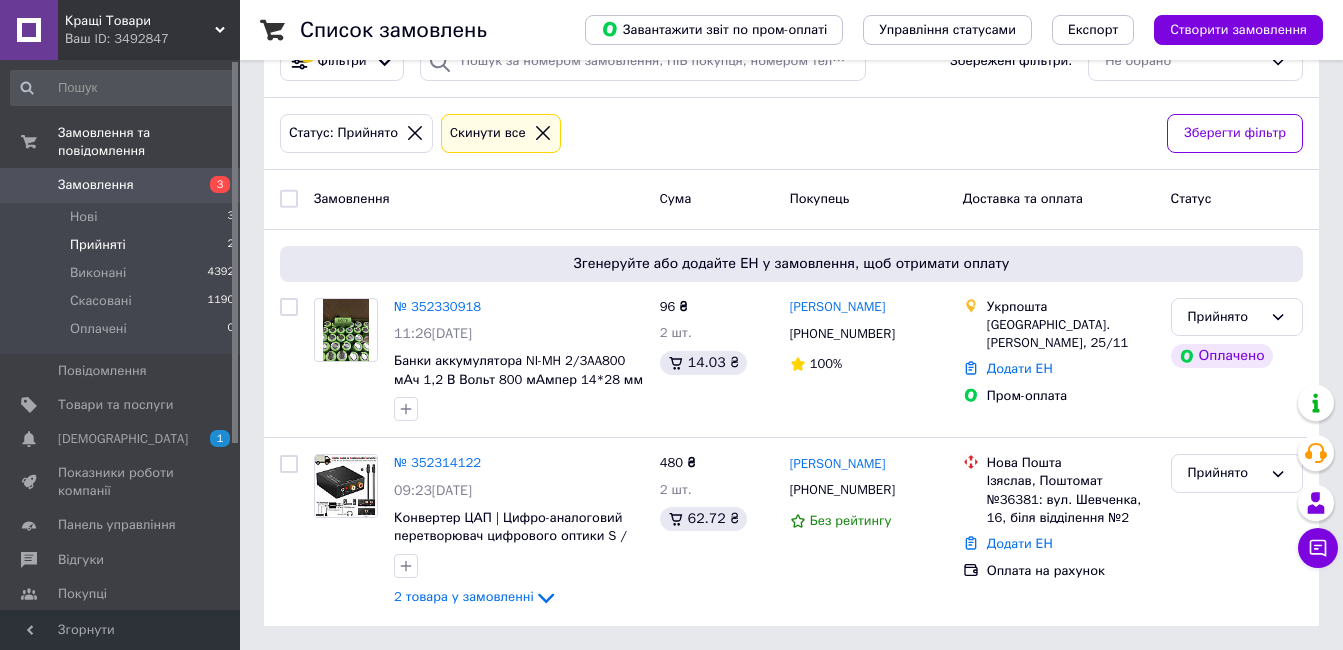 scroll, scrollTop: 0, scrollLeft: 0, axis: both 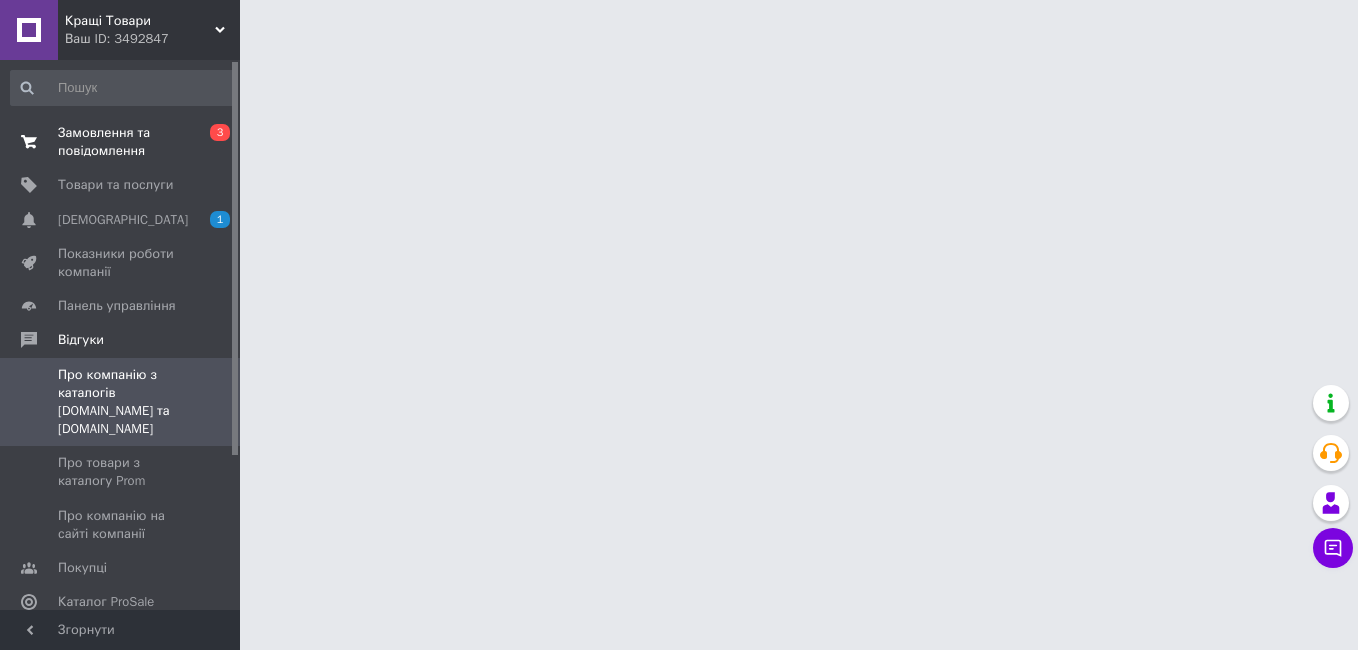 click on "Замовлення та повідомлення 0 3" at bounding box center (123, 142) 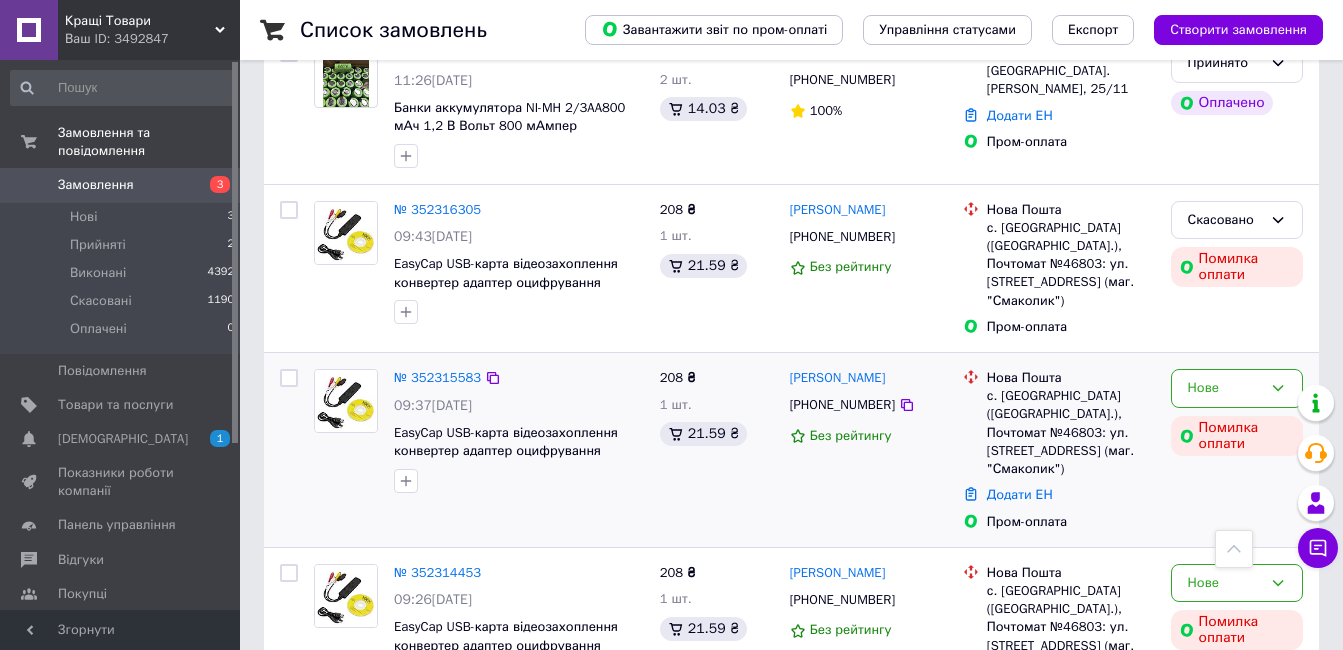 scroll, scrollTop: 600, scrollLeft: 0, axis: vertical 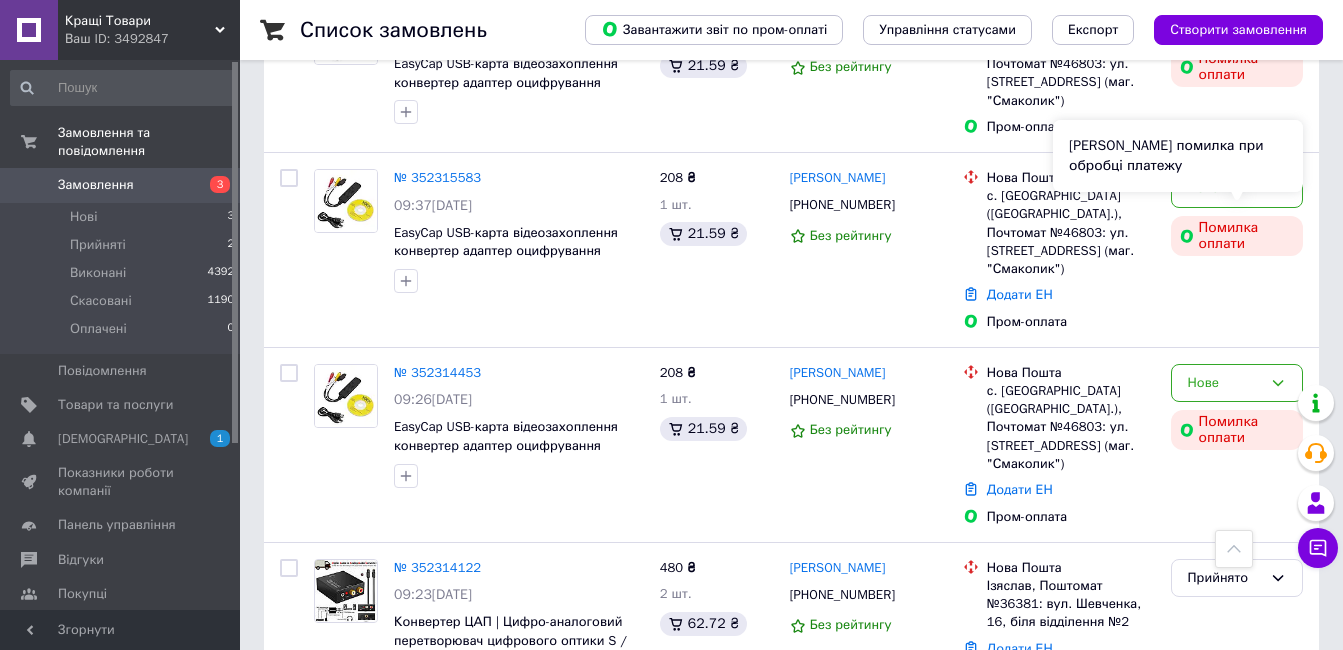 click on "Сталася помилка при обробці платежу" at bounding box center (1178, 156) 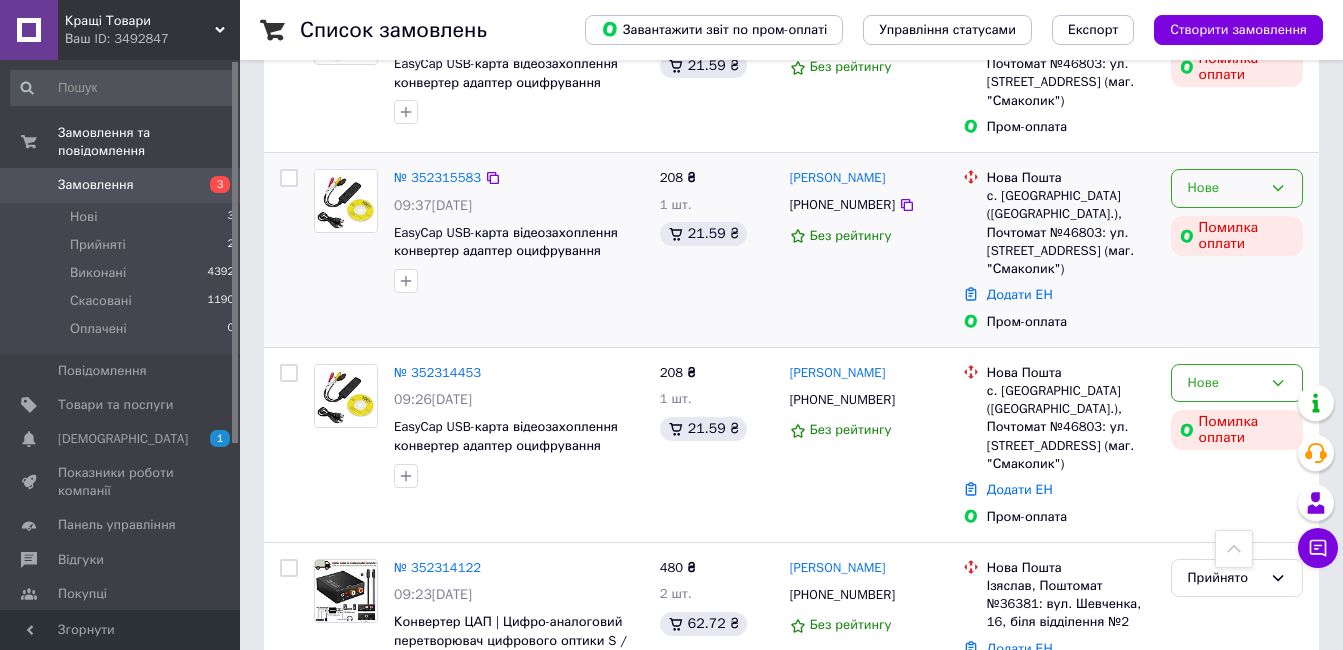 click on "Нове" at bounding box center (1237, 188) 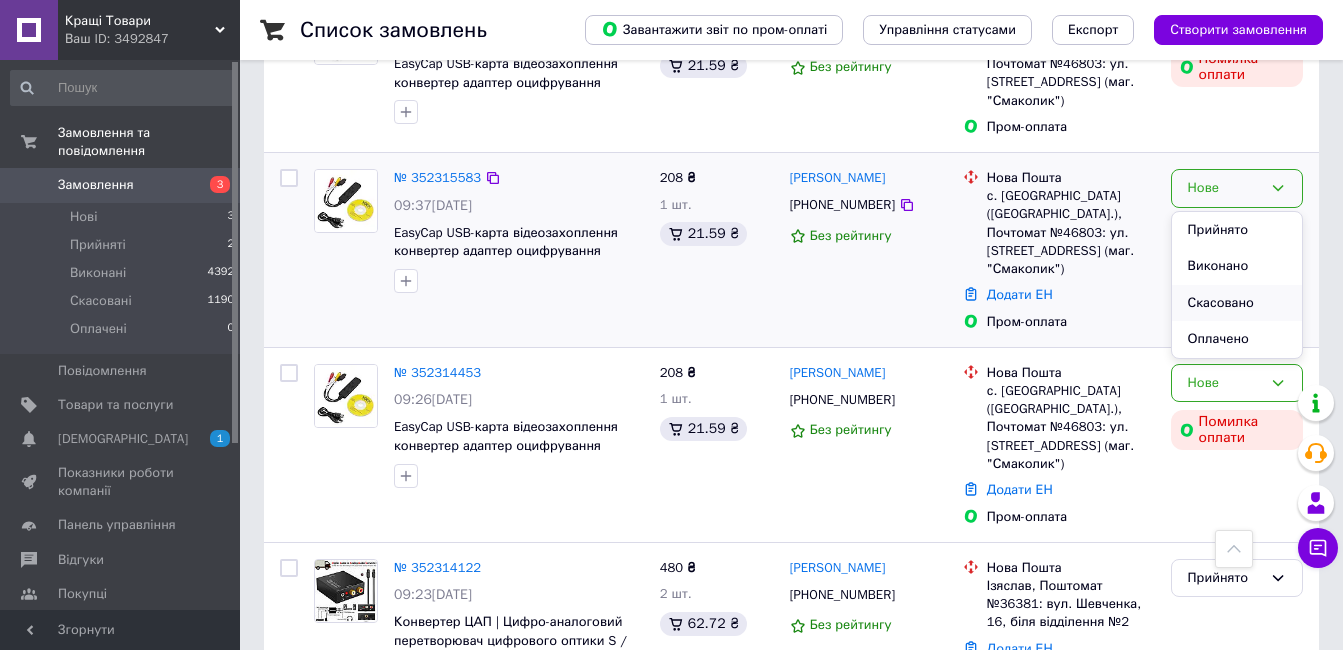 click on "Скасовано" at bounding box center [1237, 303] 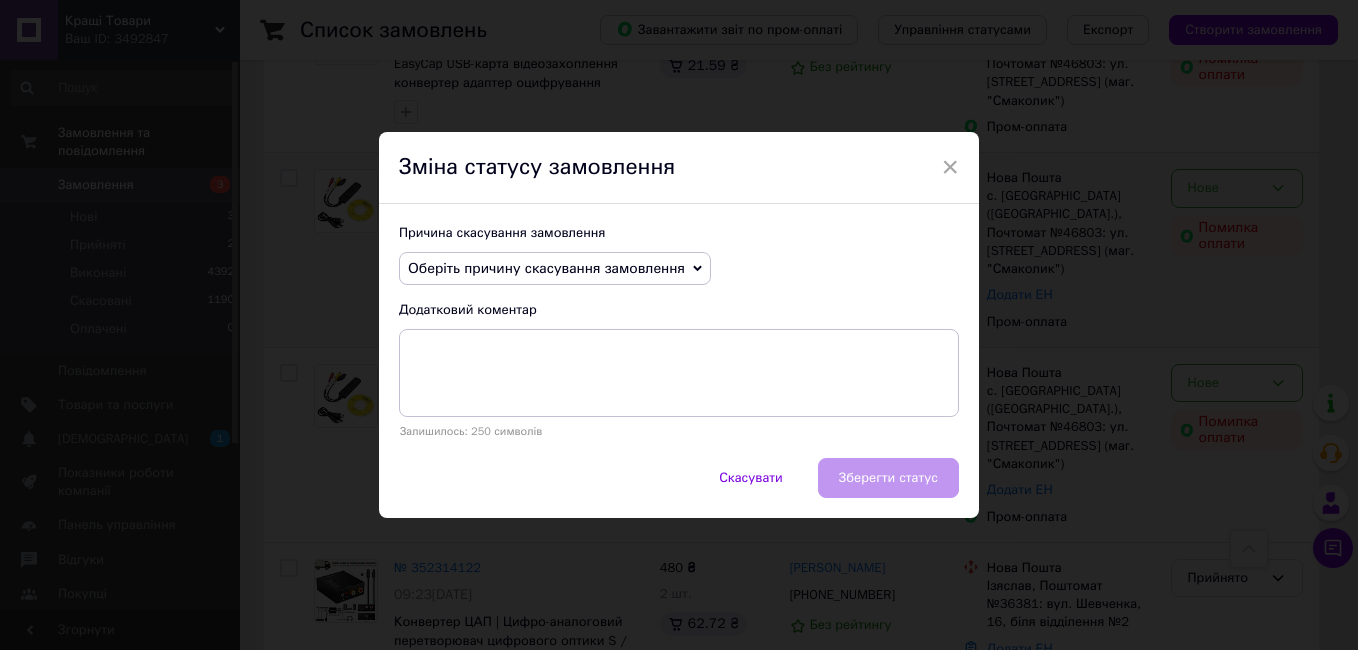 click on "Оберіть причину скасування замовлення" at bounding box center (546, 268) 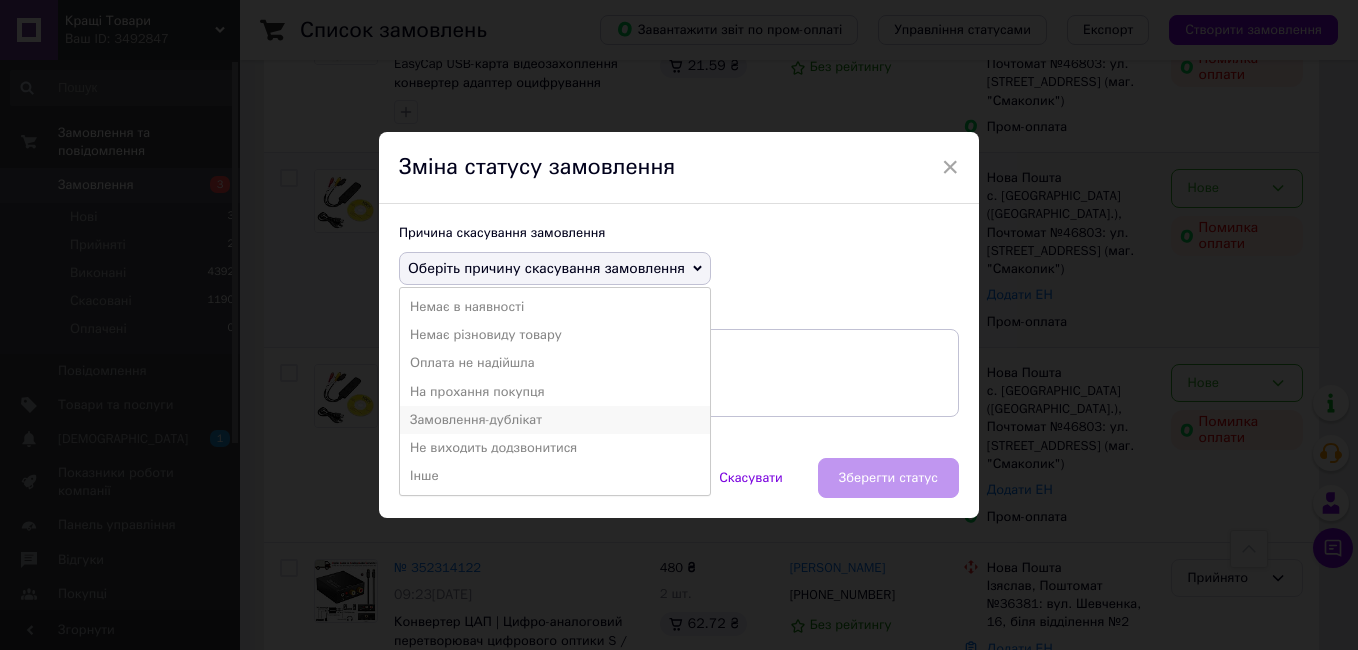 click on "Замовлення-дублікат" at bounding box center (555, 420) 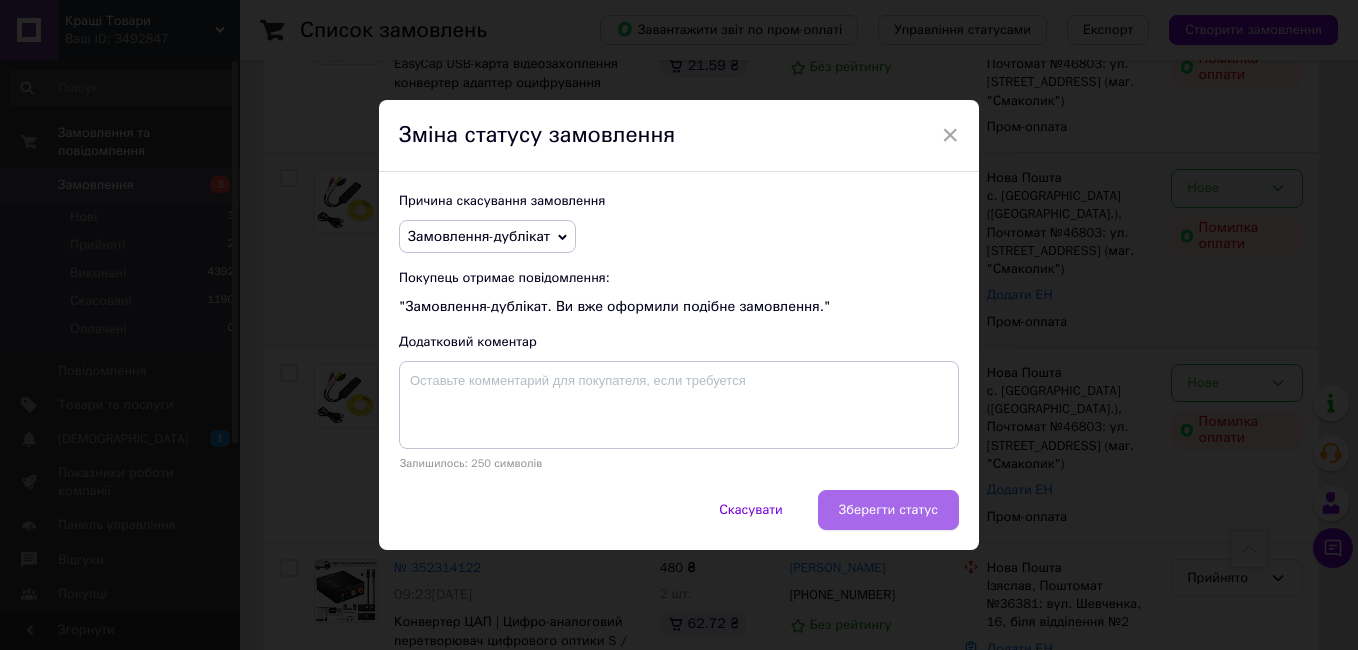 click on "Зберегти статус" at bounding box center [888, 510] 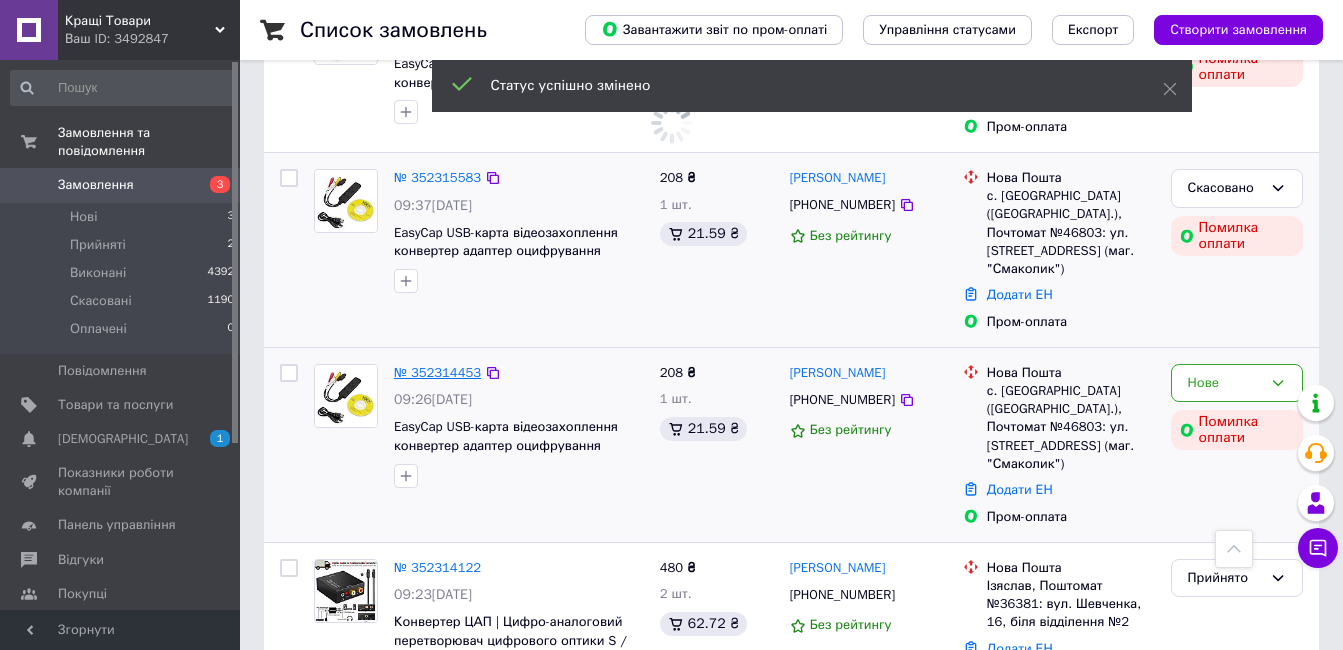 click on "№ 352314453" at bounding box center [437, 372] 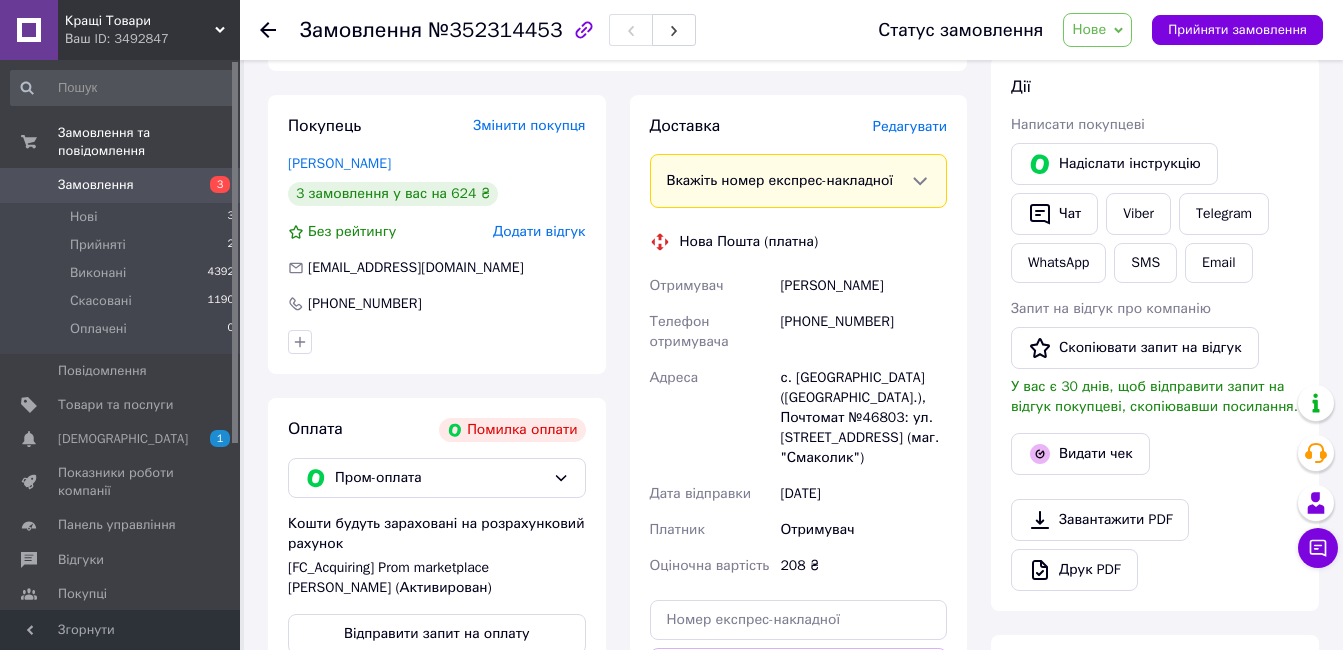 scroll, scrollTop: 400, scrollLeft: 0, axis: vertical 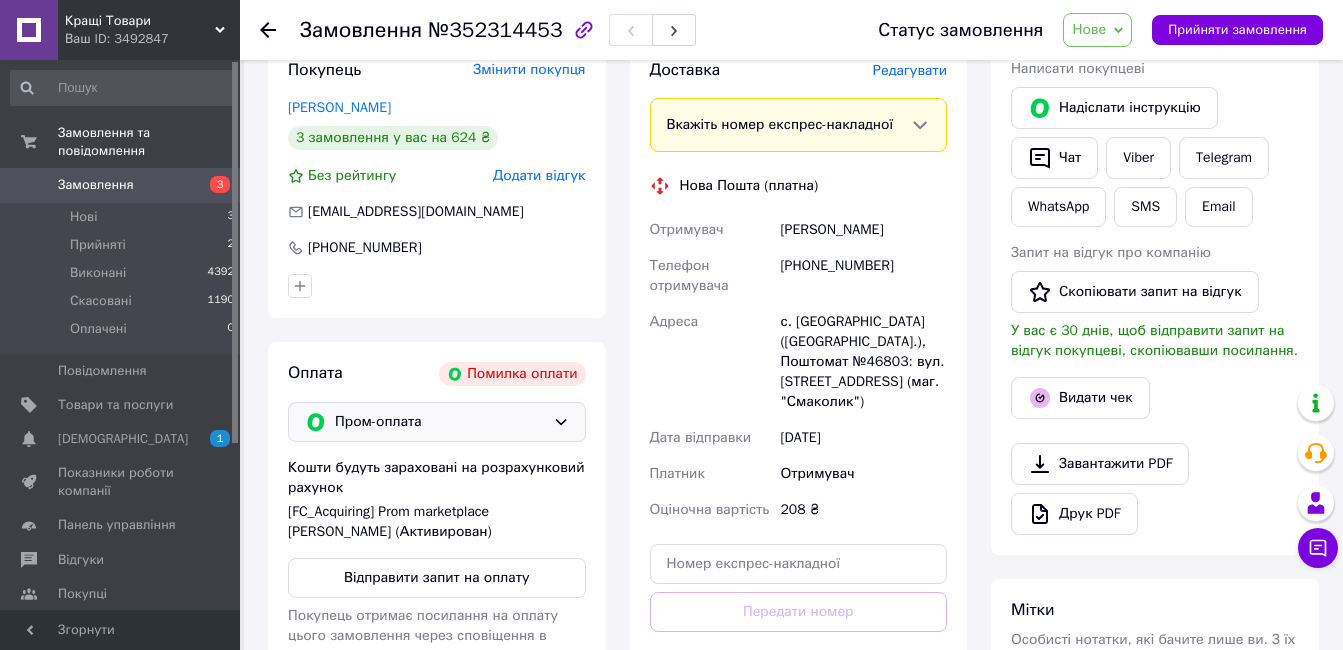 click on "Пром-оплата" at bounding box center [440, 422] 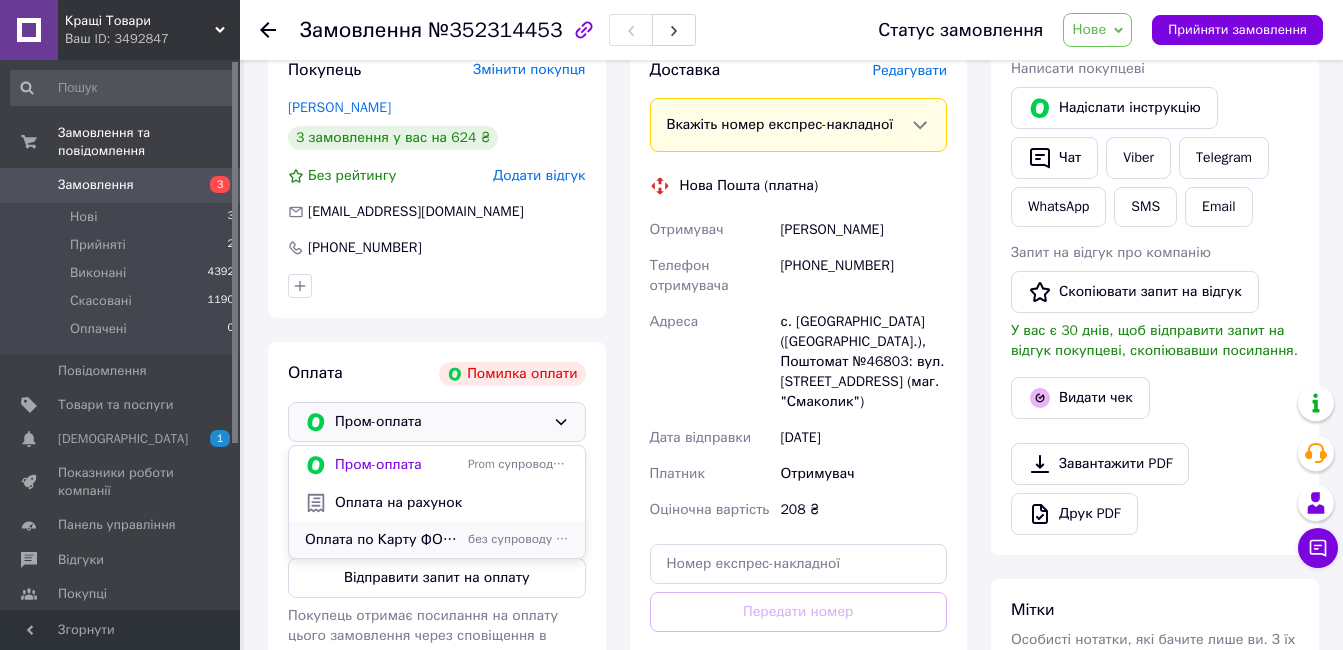 click on "Оплата по Карту ФОП ПриватБанк" at bounding box center [382, 540] 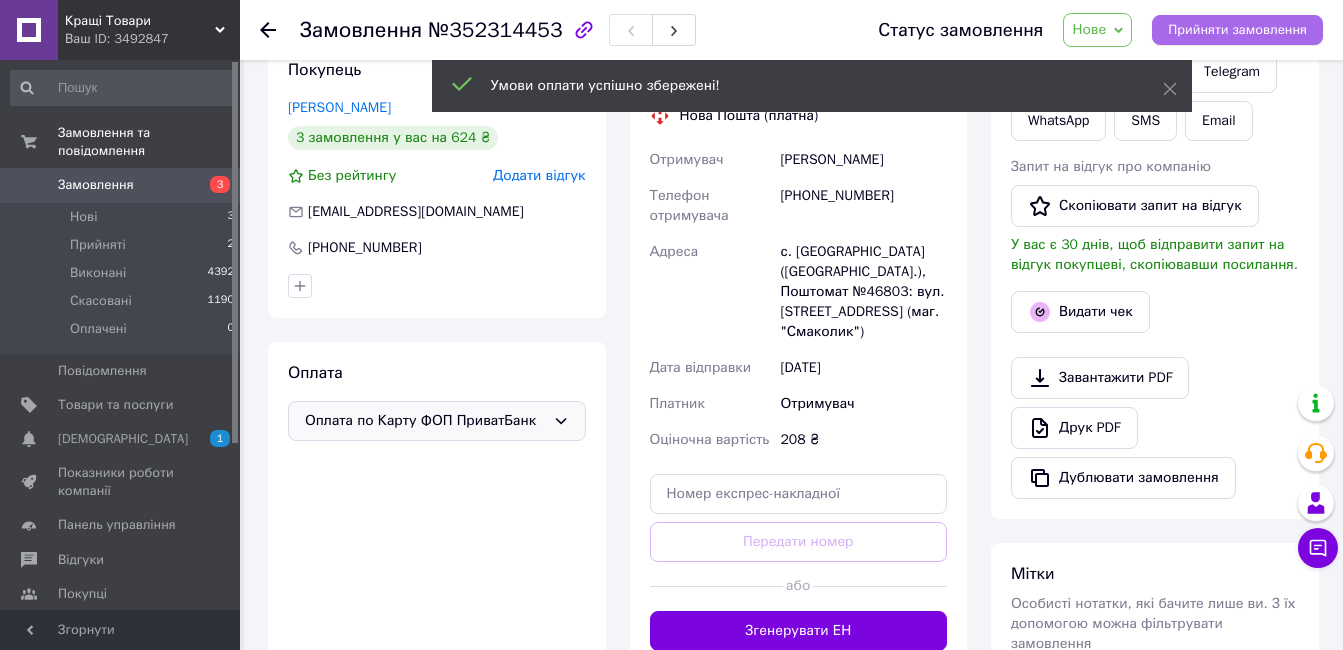 click on "Прийняти замовлення" at bounding box center (1237, 30) 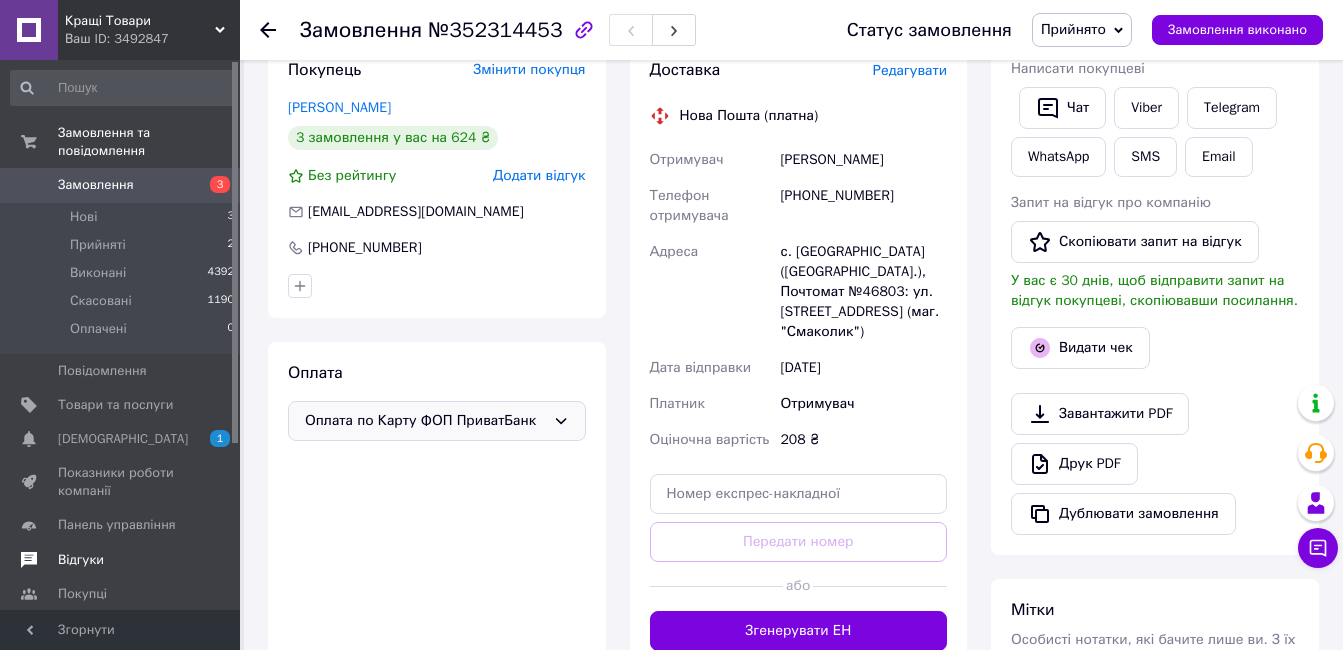 drag, startPoint x: 160, startPoint y: 502, endPoint x: 165, endPoint y: 420, distance: 82.1523 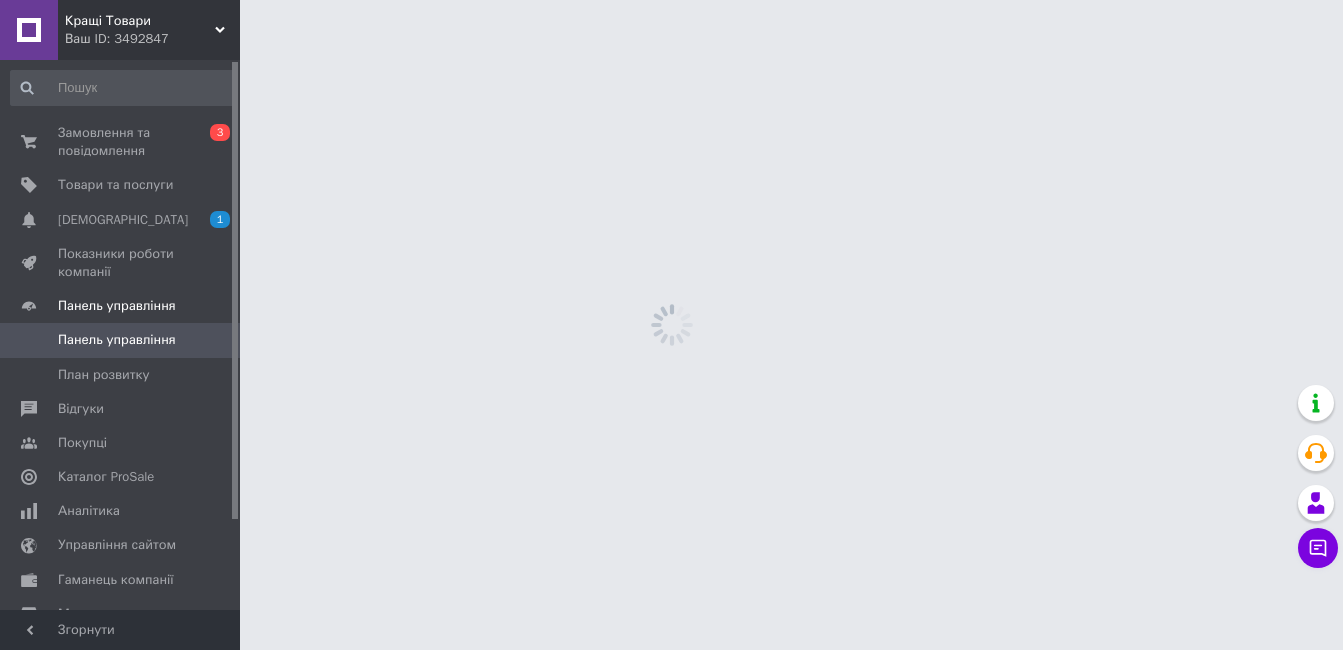 scroll, scrollTop: 0, scrollLeft: 0, axis: both 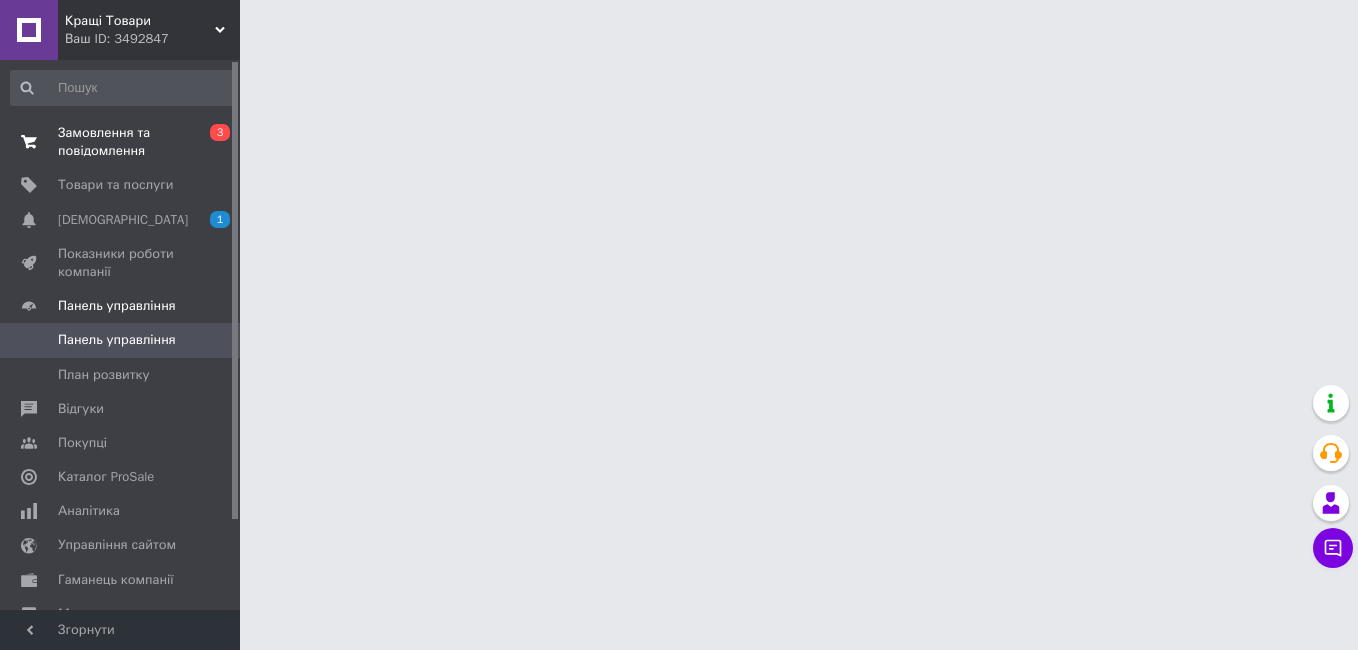 click on "Замовлення та повідомлення 0 3" at bounding box center [123, 142] 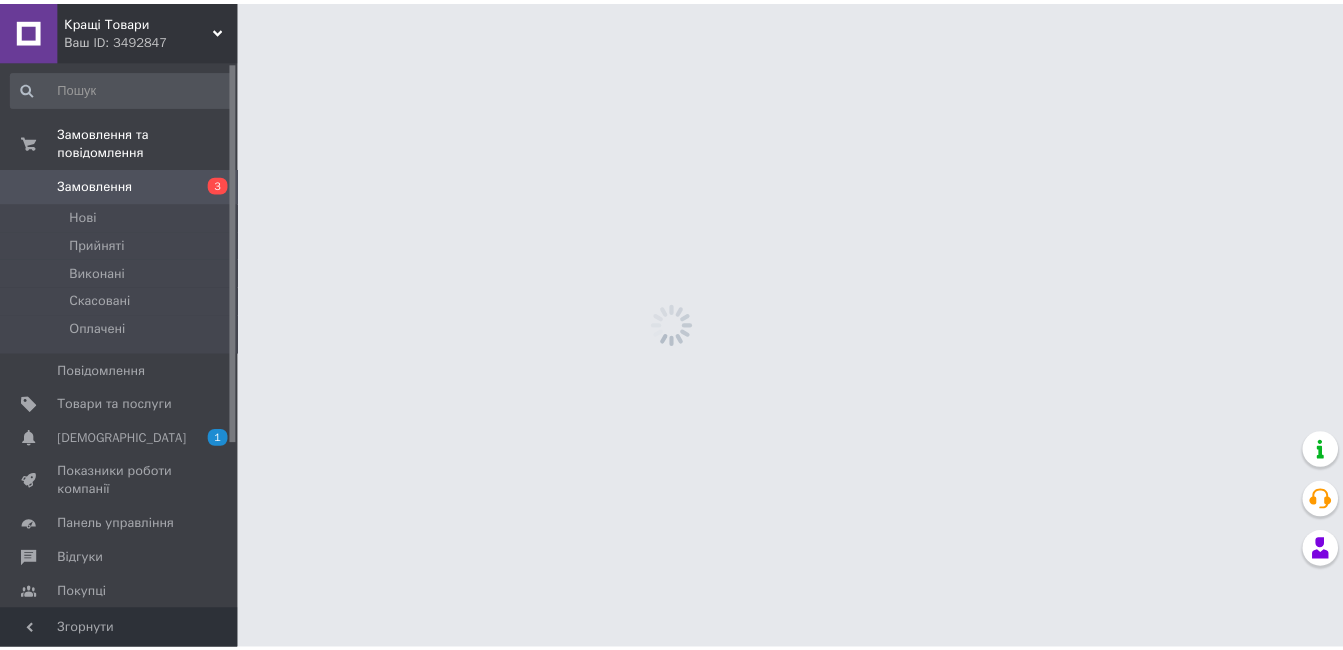 scroll, scrollTop: 0, scrollLeft: 0, axis: both 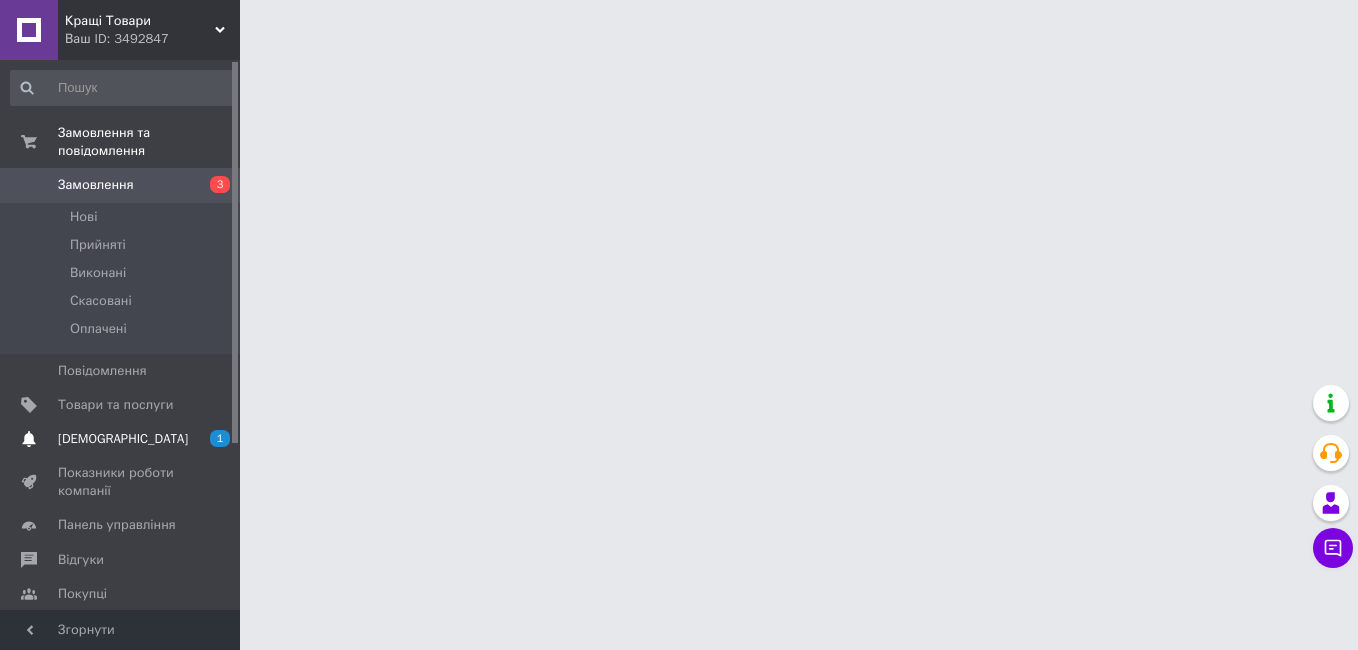 click on "[DEMOGRAPHIC_DATA]" at bounding box center (123, 439) 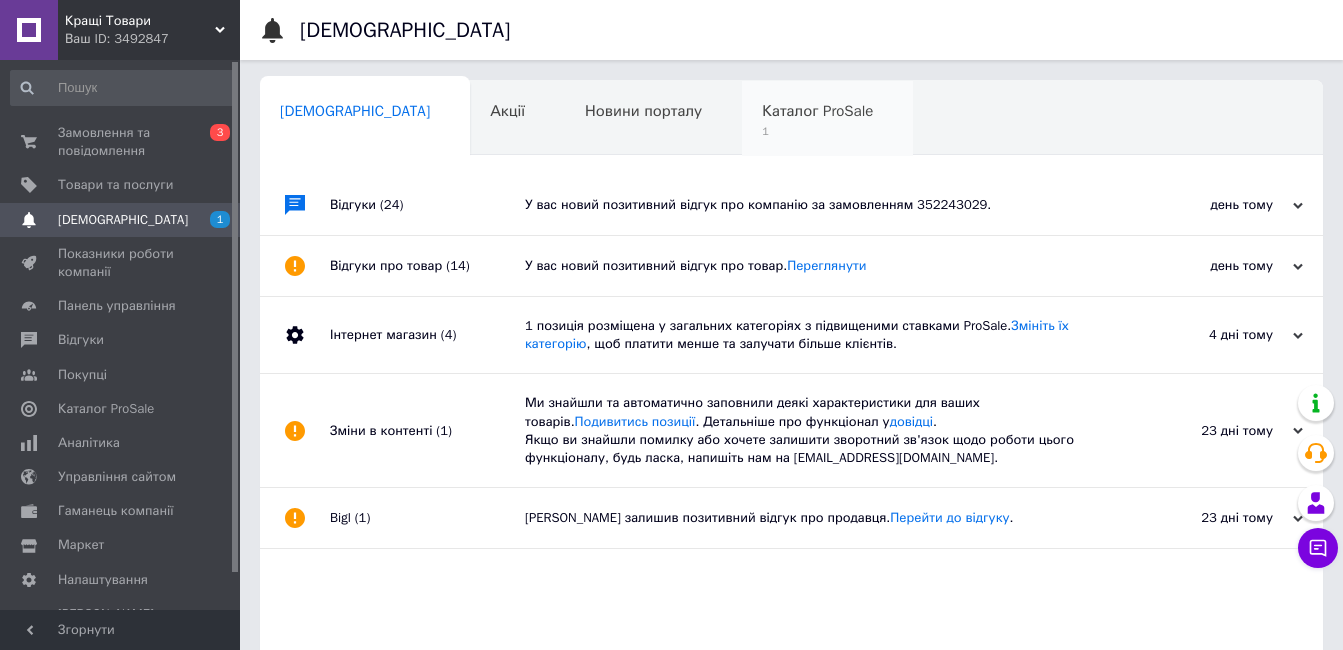 click on "Каталог ProSale" at bounding box center [817, 111] 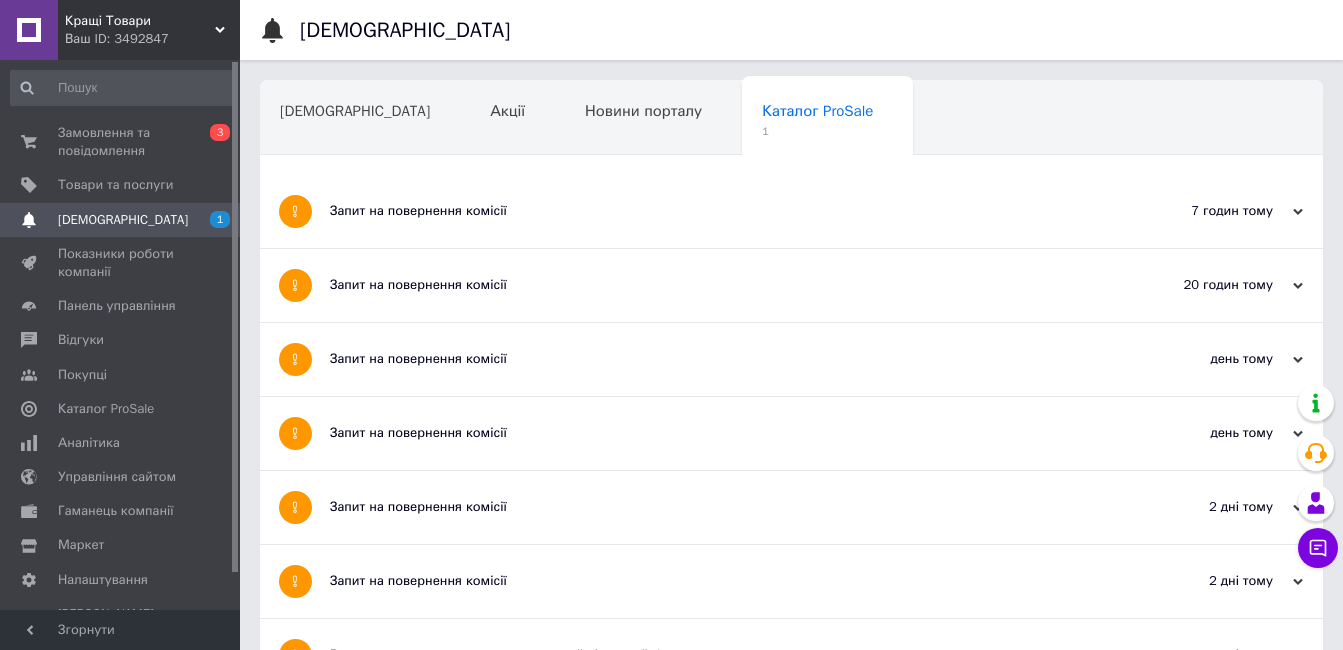 click on "Запит на повернення комісії" at bounding box center [716, 211] 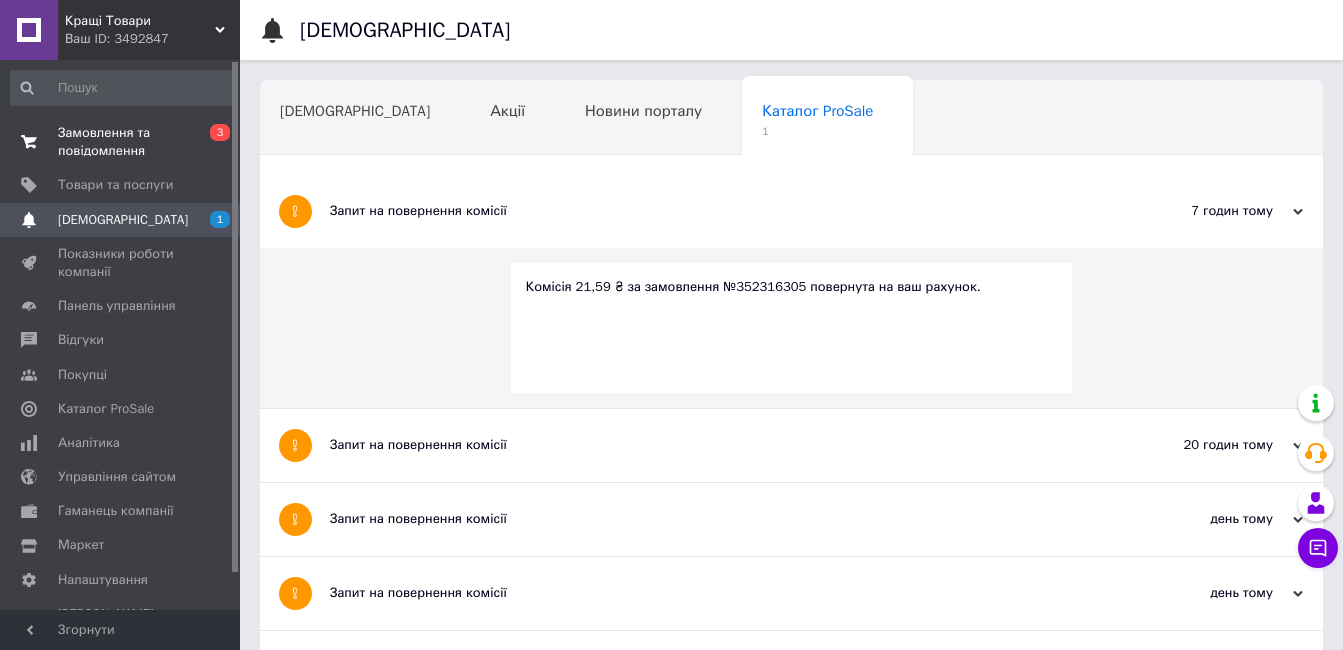click on "Замовлення та повідомлення" at bounding box center [121, 142] 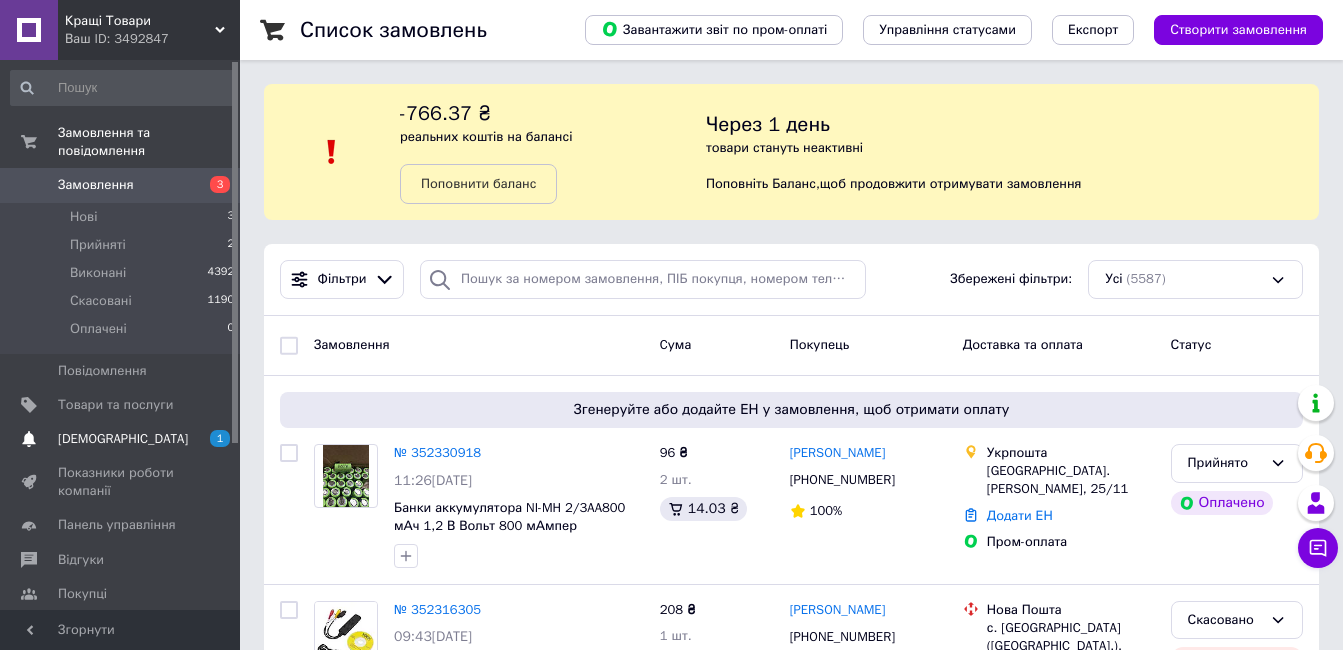click on "[DEMOGRAPHIC_DATA]" at bounding box center (123, 439) 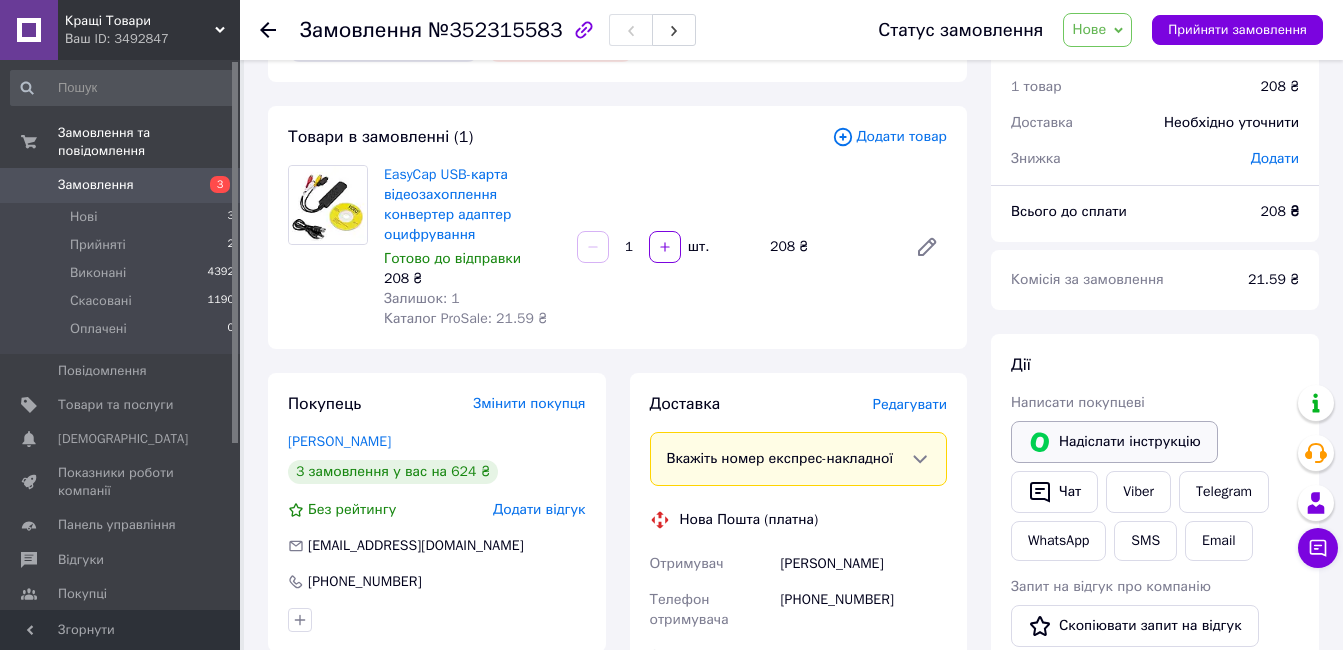 scroll, scrollTop: 100, scrollLeft: 0, axis: vertical 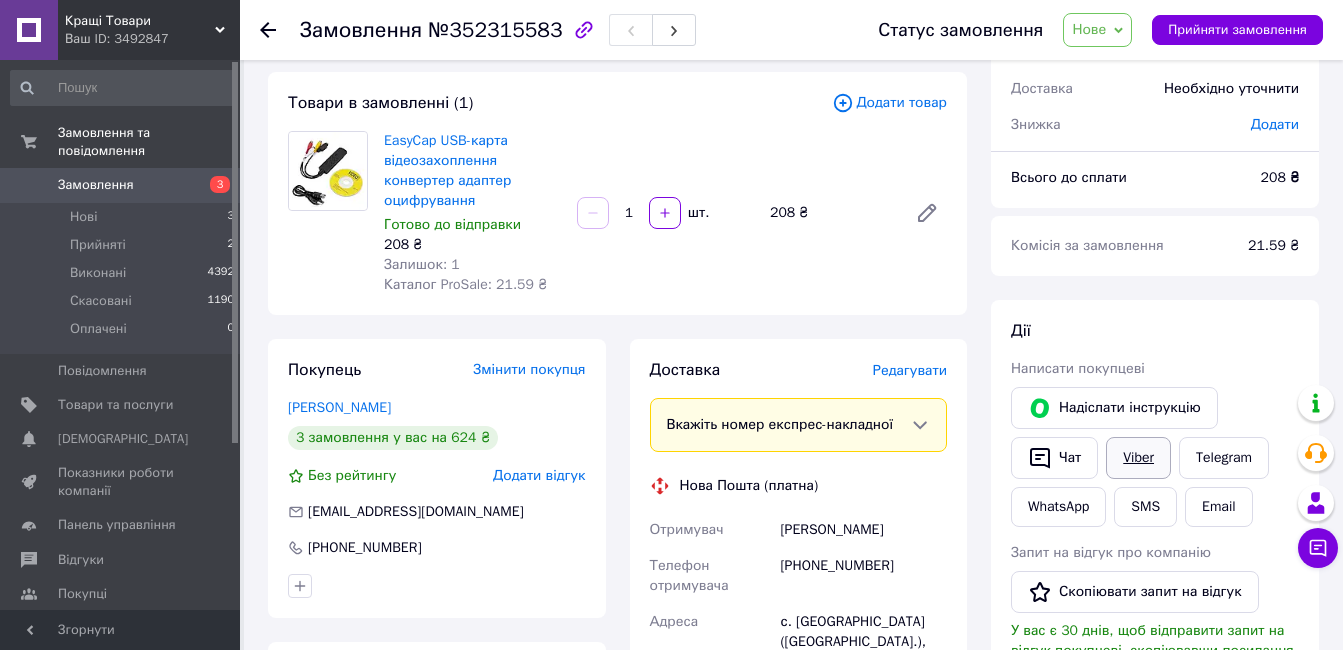 click on "Viber" at bounding box center (1138, 458) 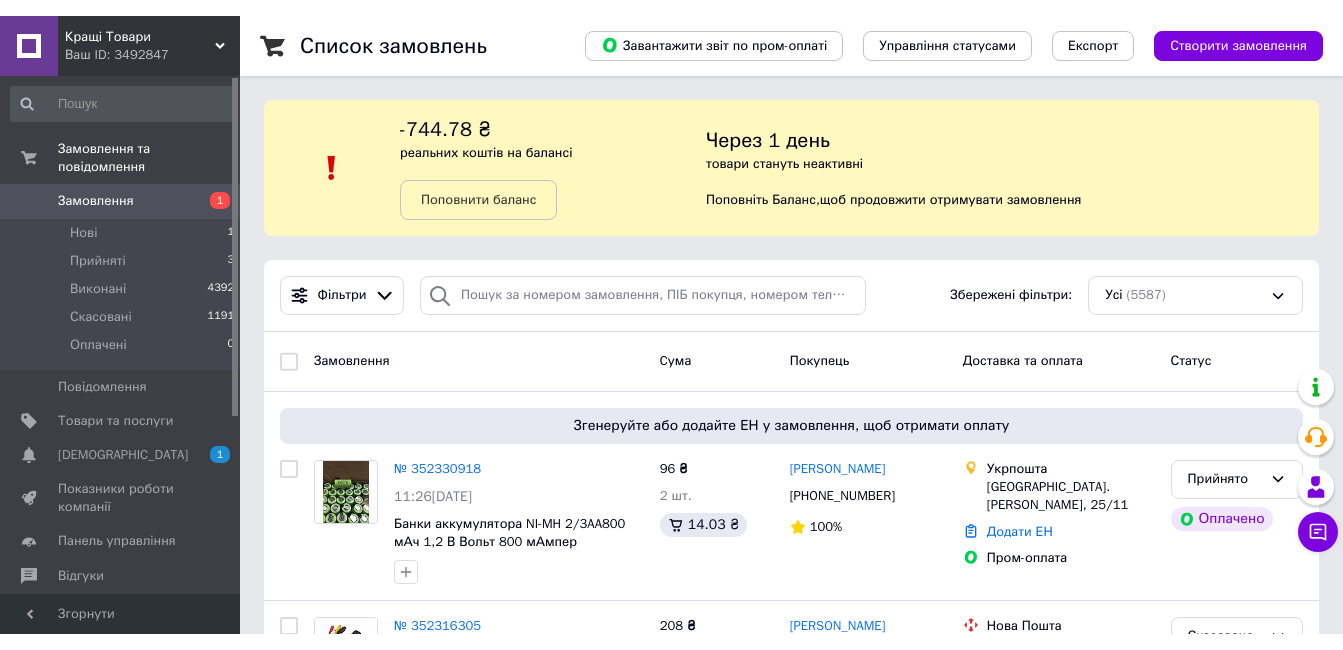 scroll, scrollTop: 0, scrollLeft: 0, axis: both 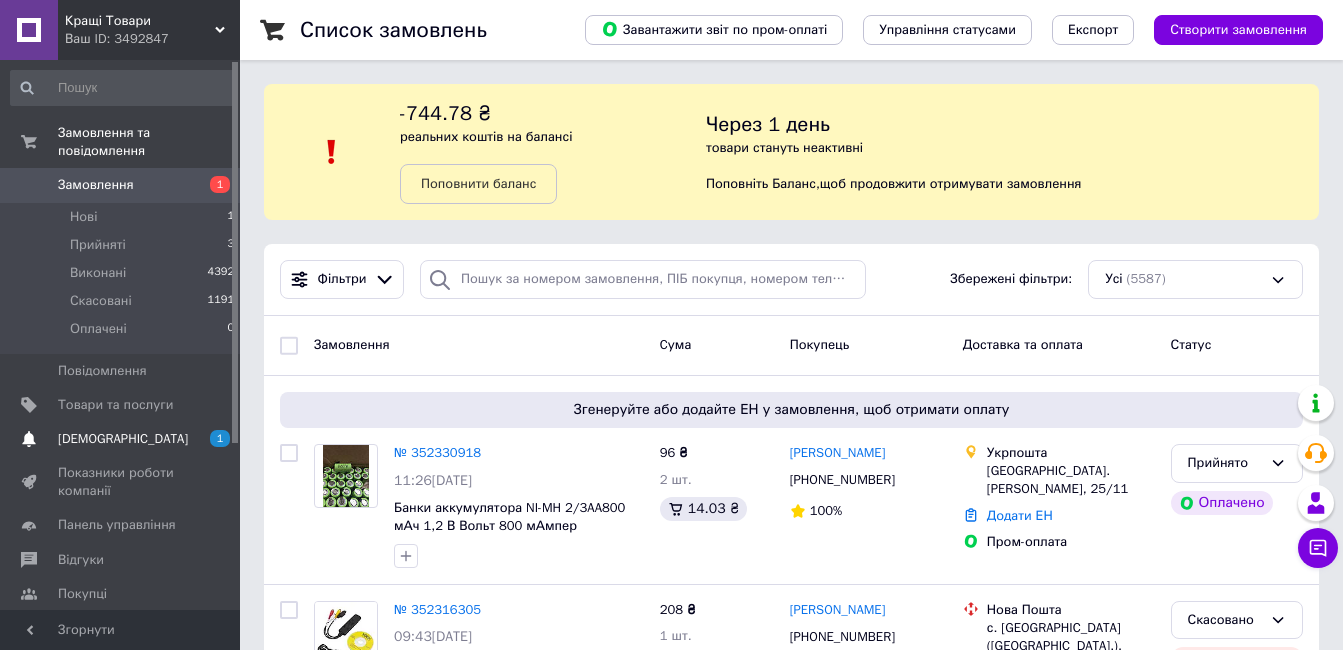 click on "[DEMOGRAPHIC_DATA]" at bounding box center [123, 439] 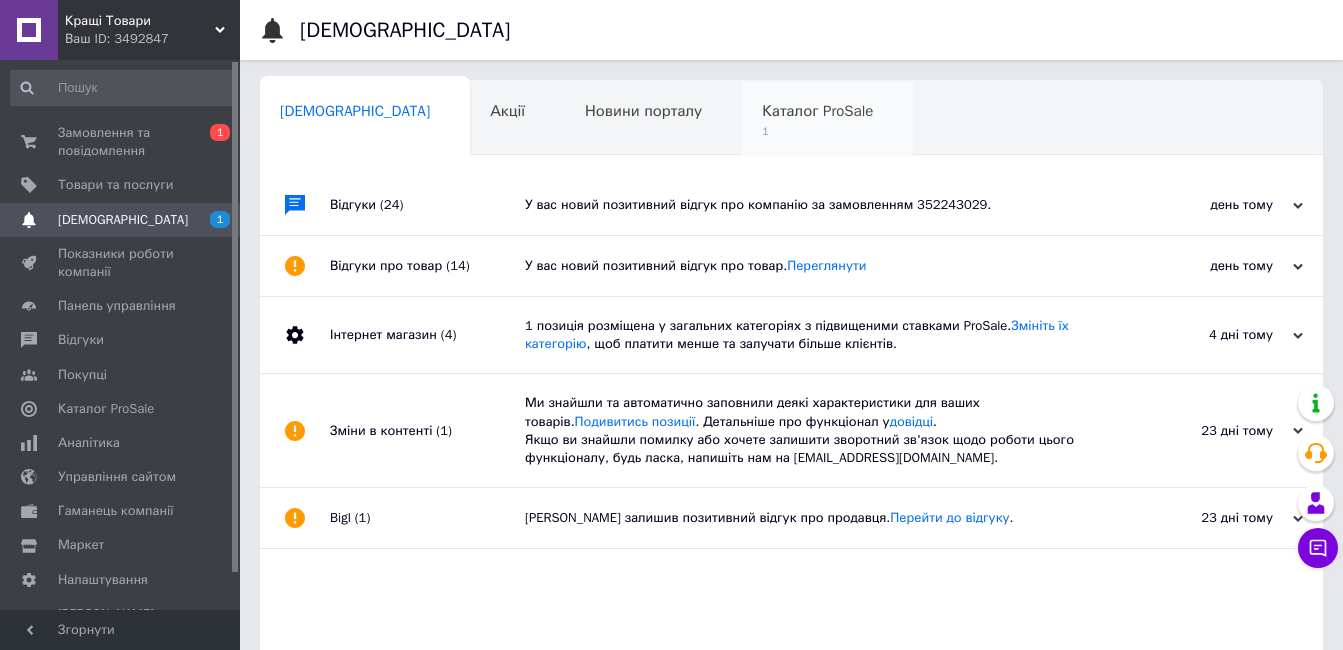 click on "1" at bounding box center (817, 131) 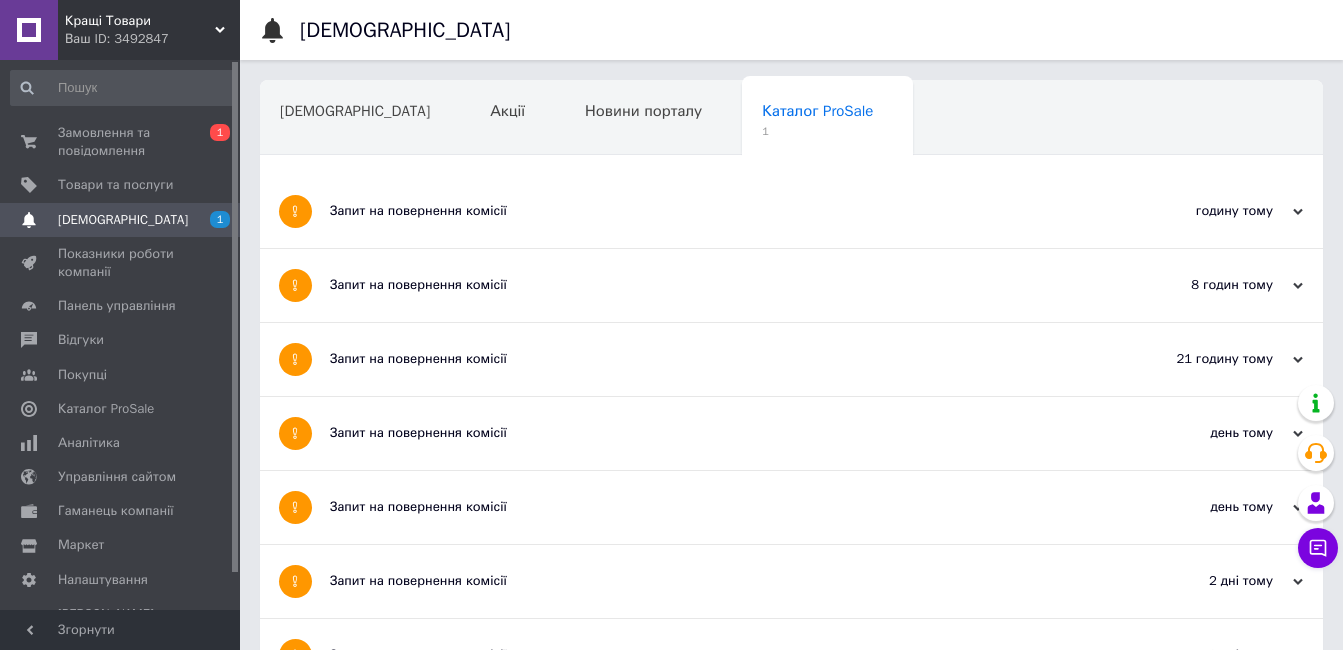 click on "Запит на повернення комісії" at bounding box center (716, 211) 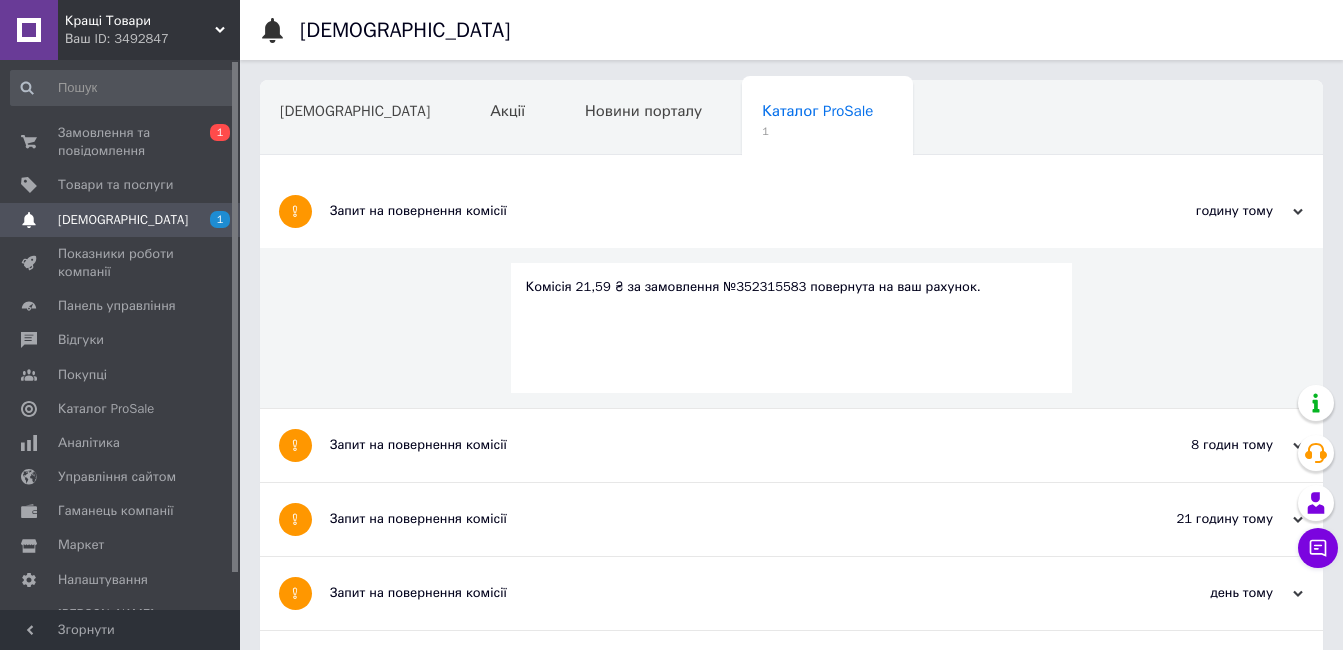 click on "Запит на повернення комісії" at bounding box center (716, 211) 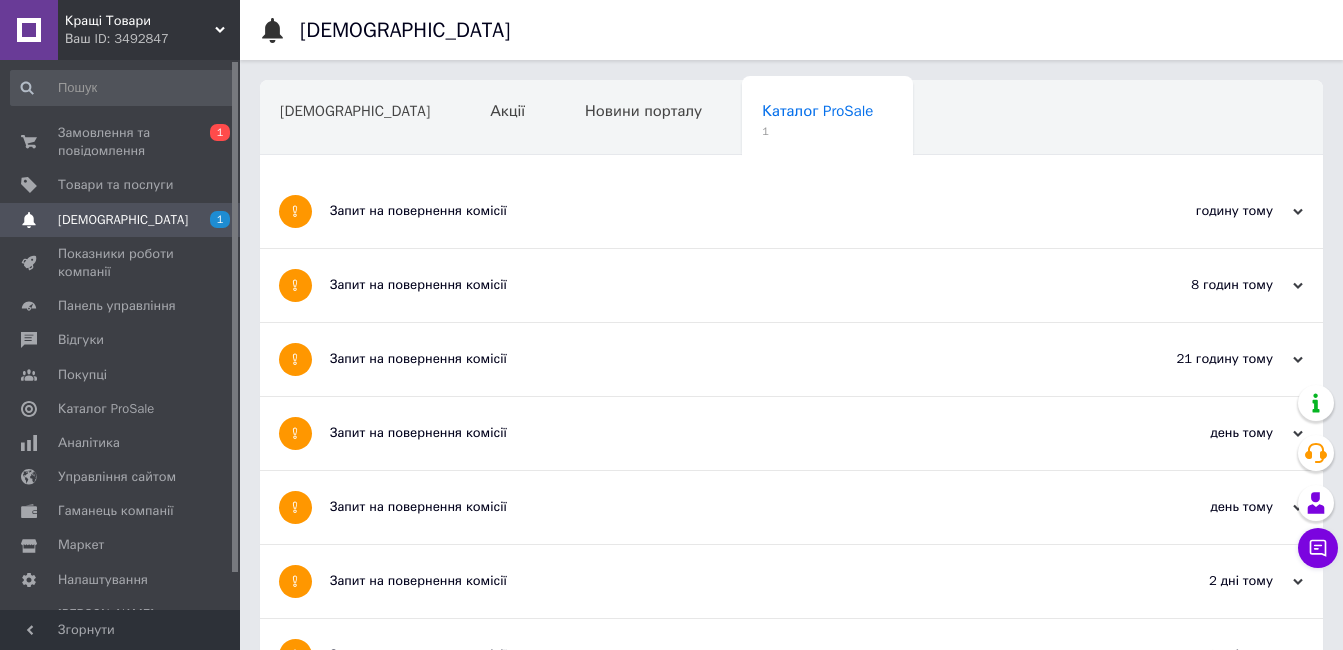 click on "Запит на повернення комісії" at bounding box center (716, 211) 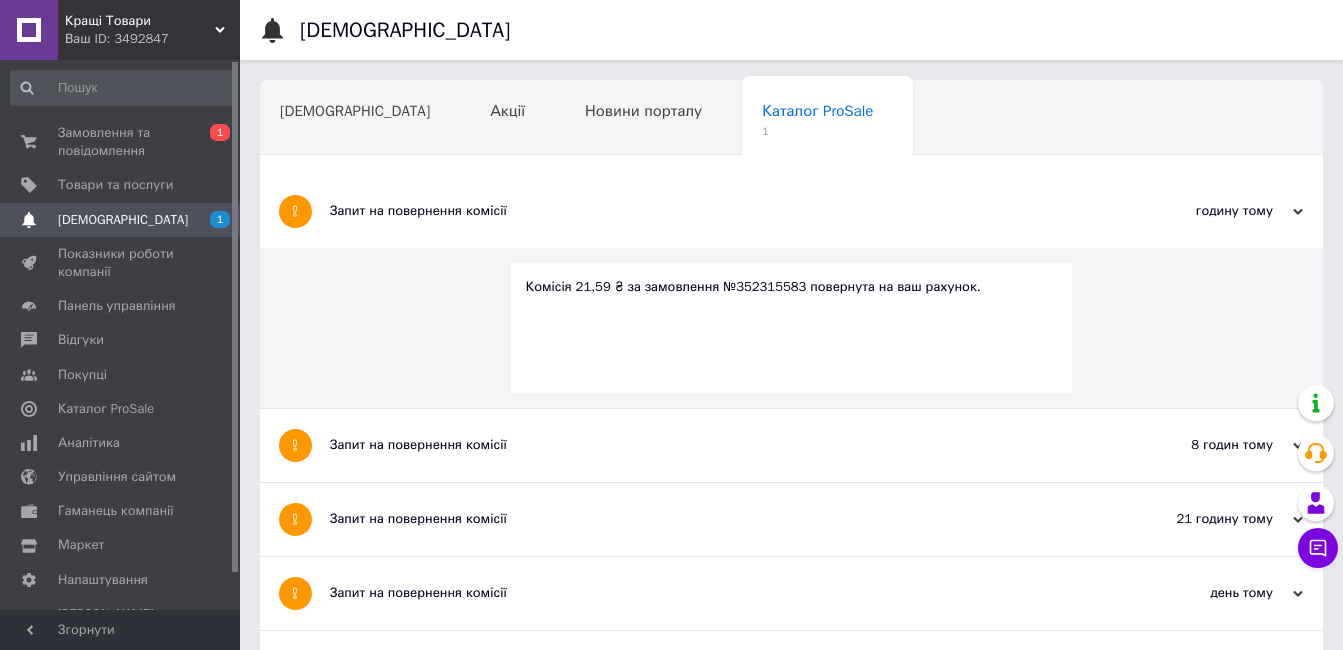 click on "Запит на повернення комісії" at bounding box center [716, 211] 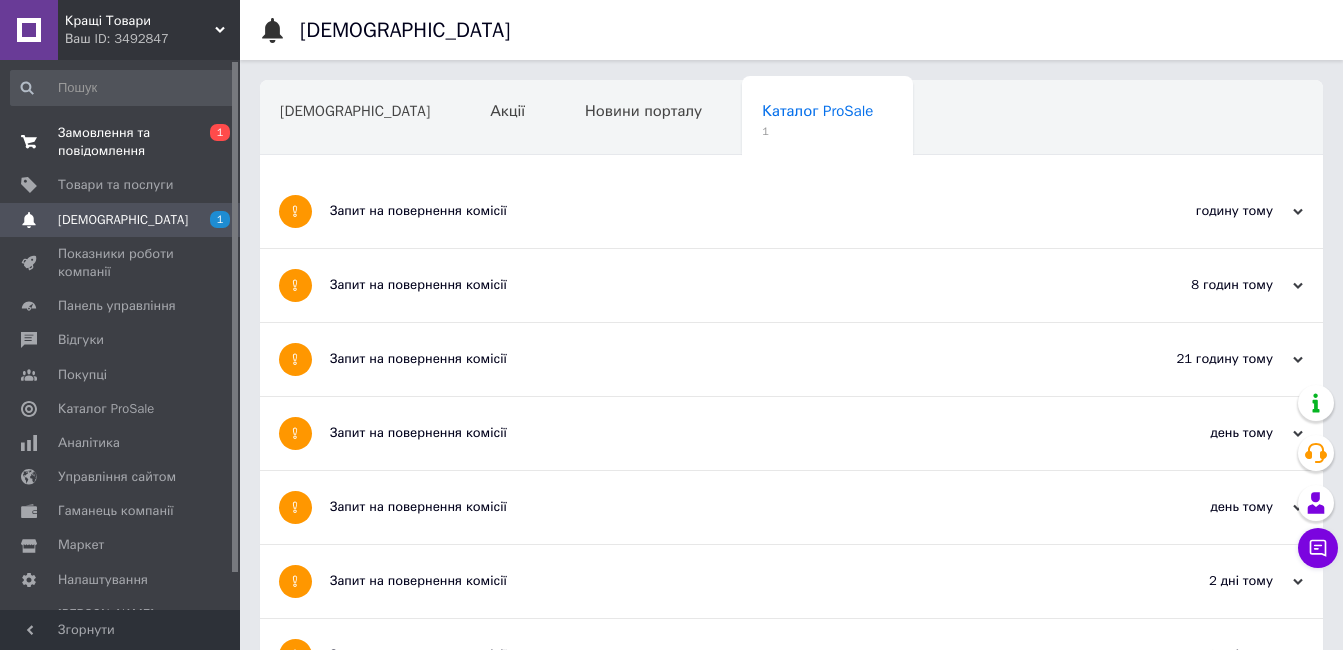 click on "Замовлення та повідомлення" at bounding box center (121, 142) 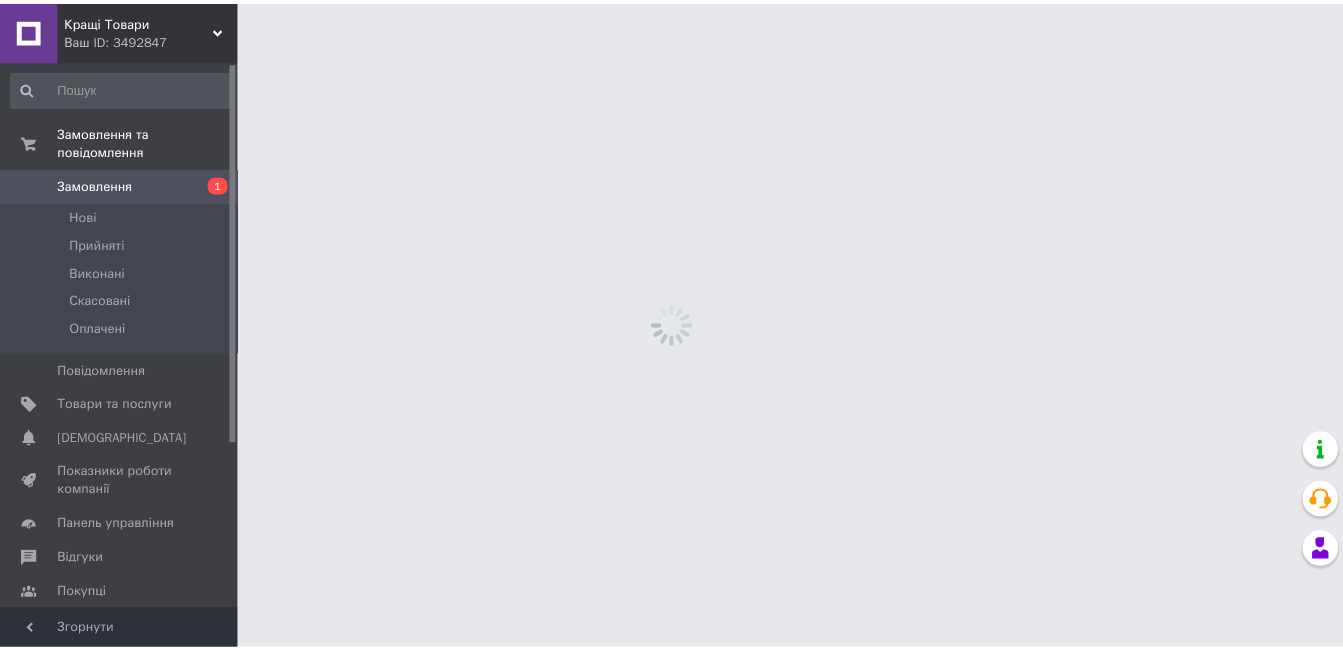 scroll, scrollTop: 0, scrollLeft: 0, axis: both 